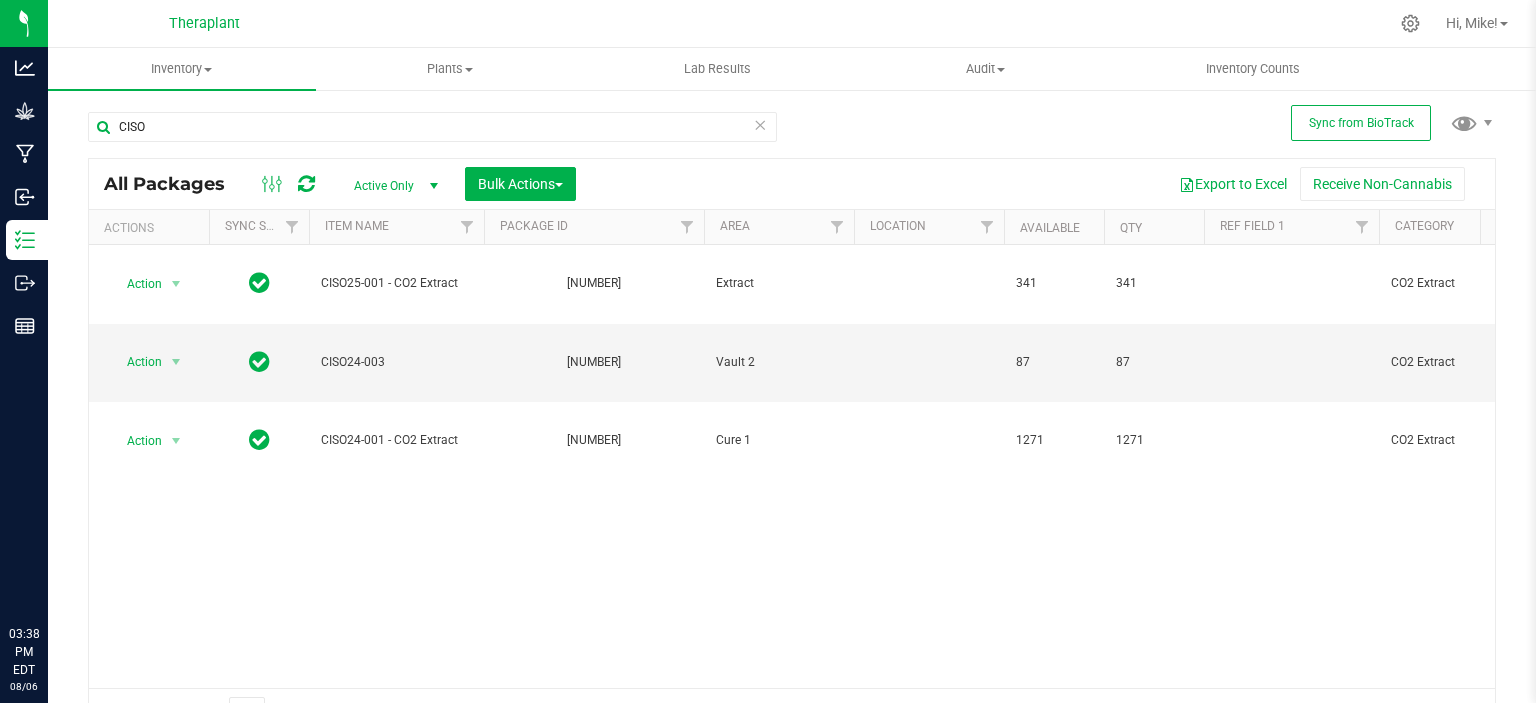 scroll, scrollTop: 0, scrollLeft: 0, axis: both 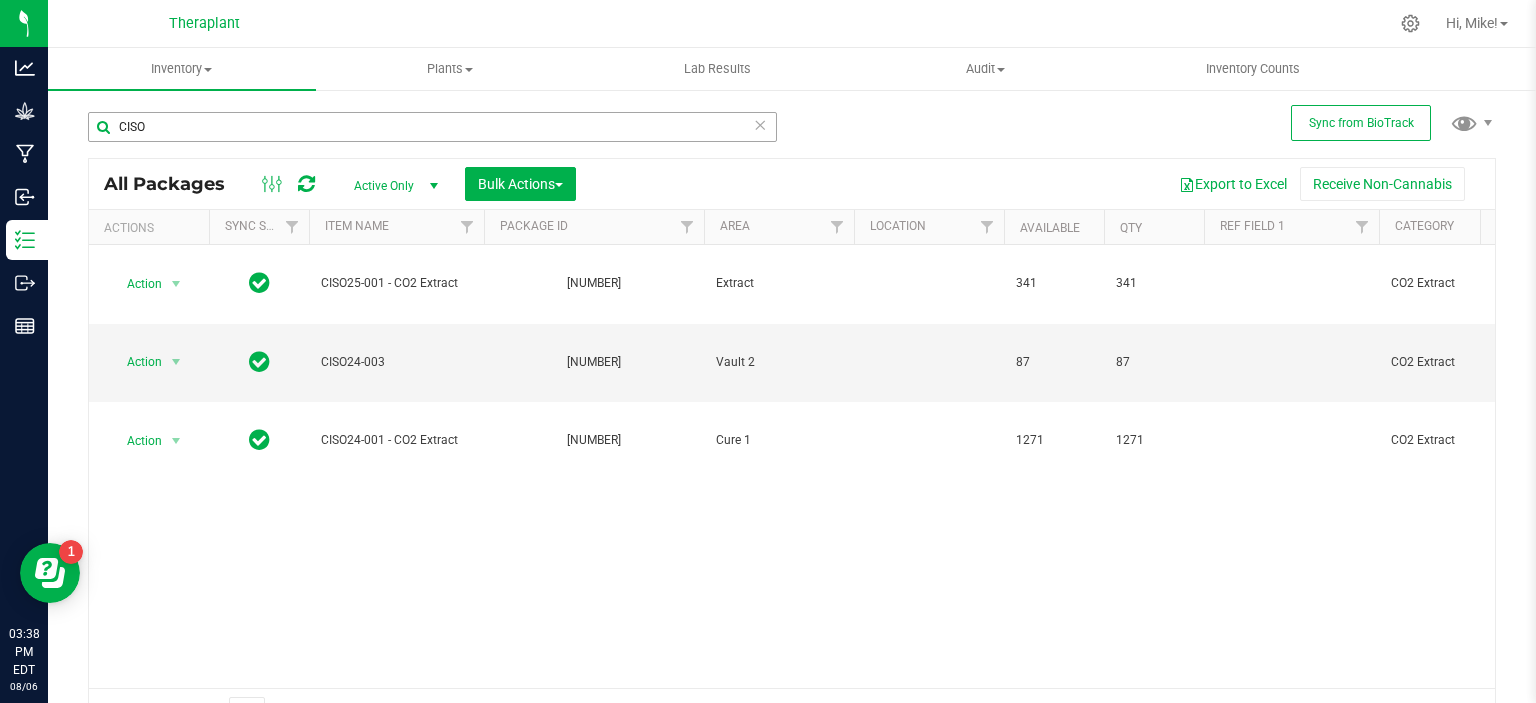 click on "CISO" at bounding box center (432, 127) 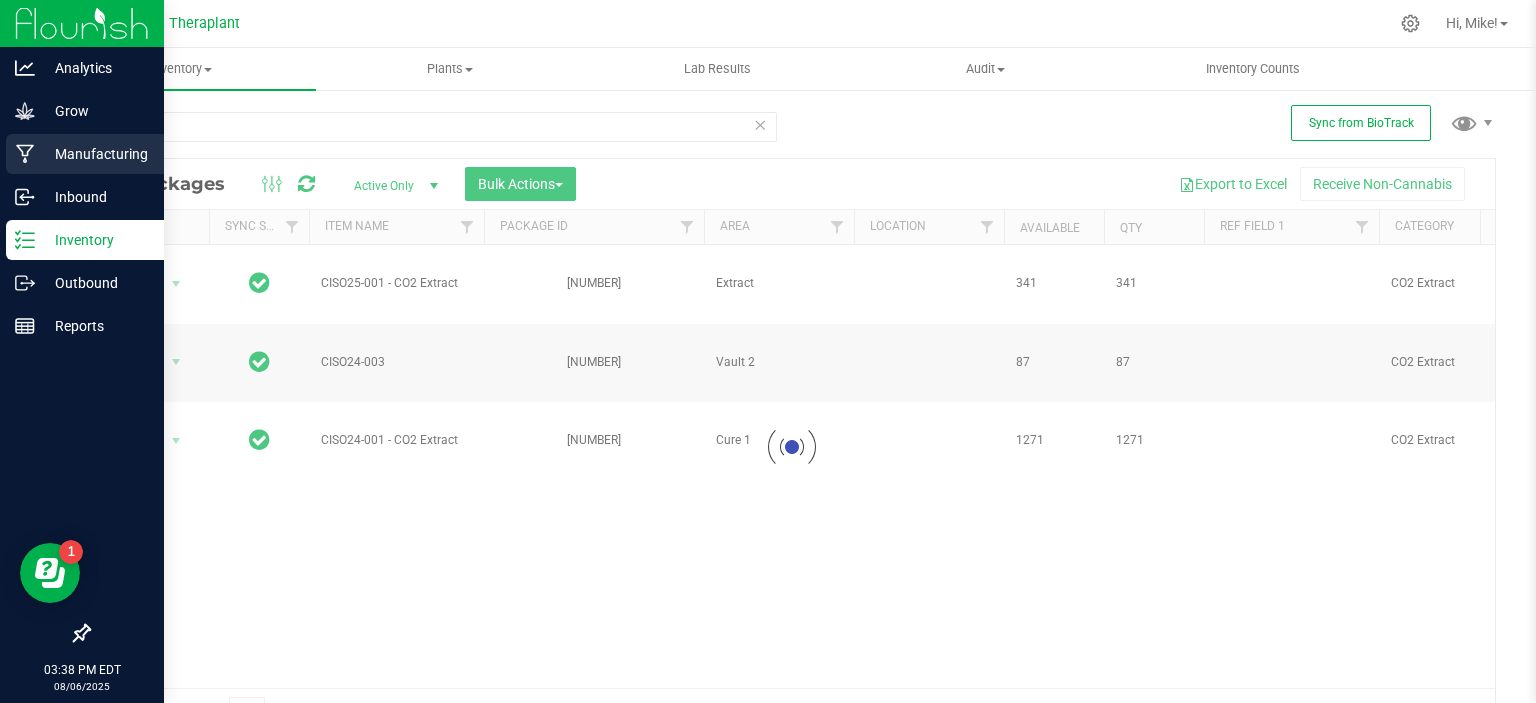 type on "4680" 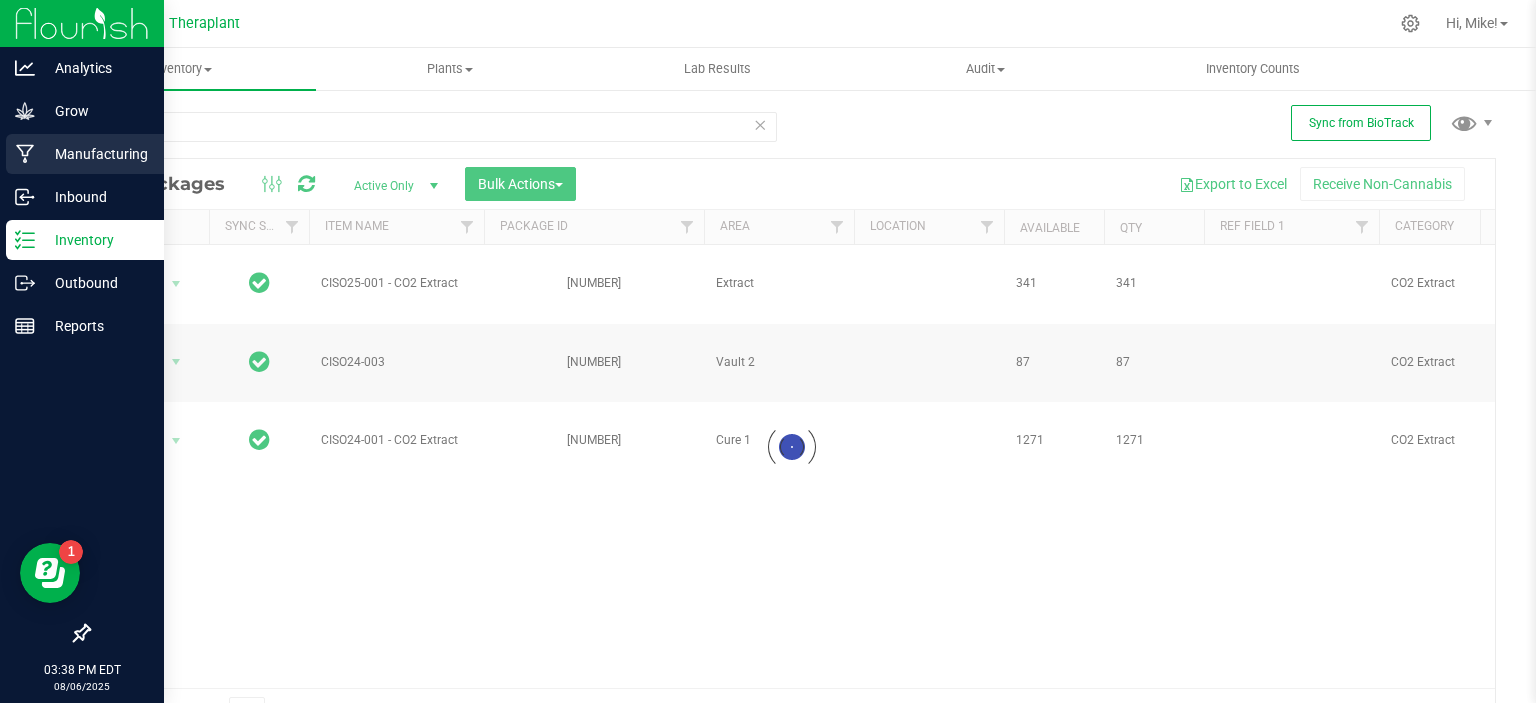 click on "Manufacturing" at bounding box center (95, 154) 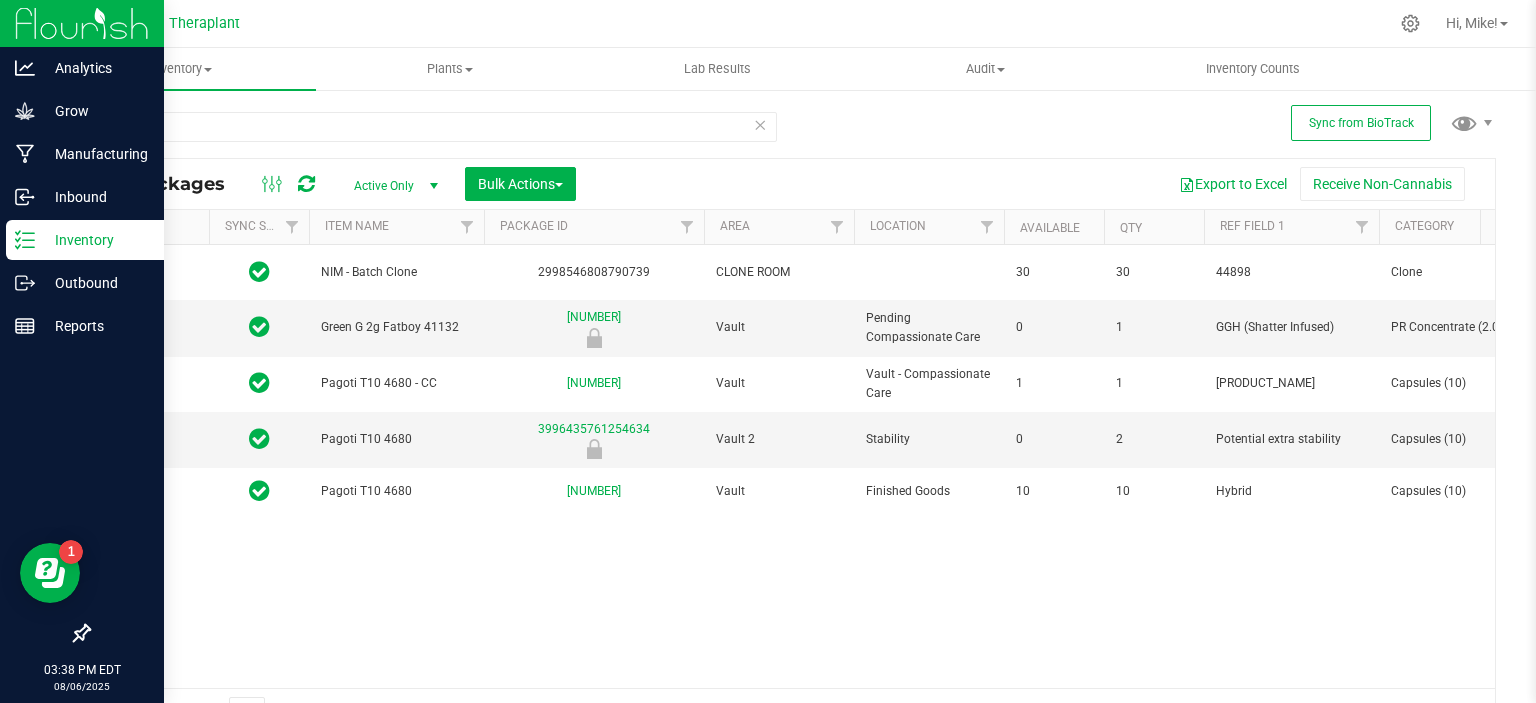 type on "2026-07-18" 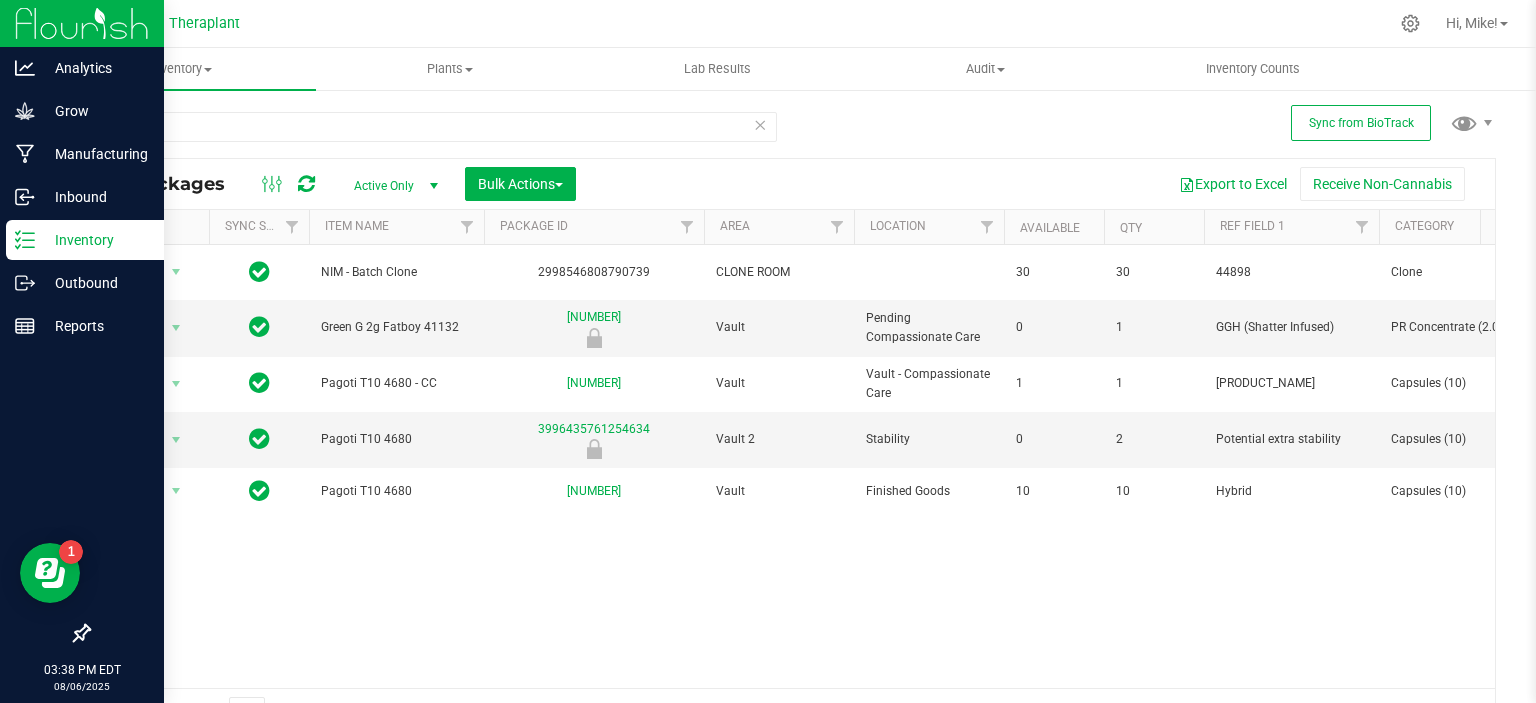click at bounding box center (760, 124) 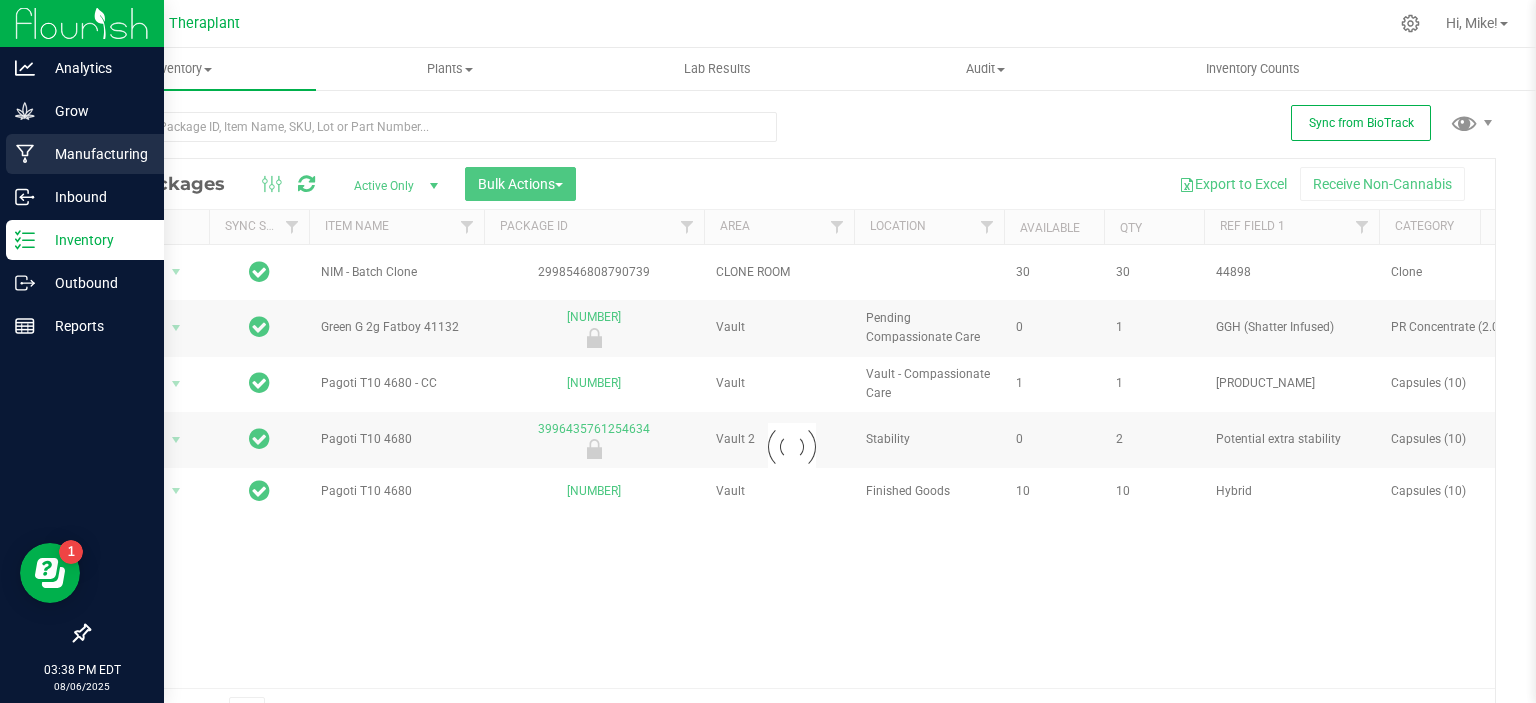 click on "Manufacturing" at bounding box center [95, 154] 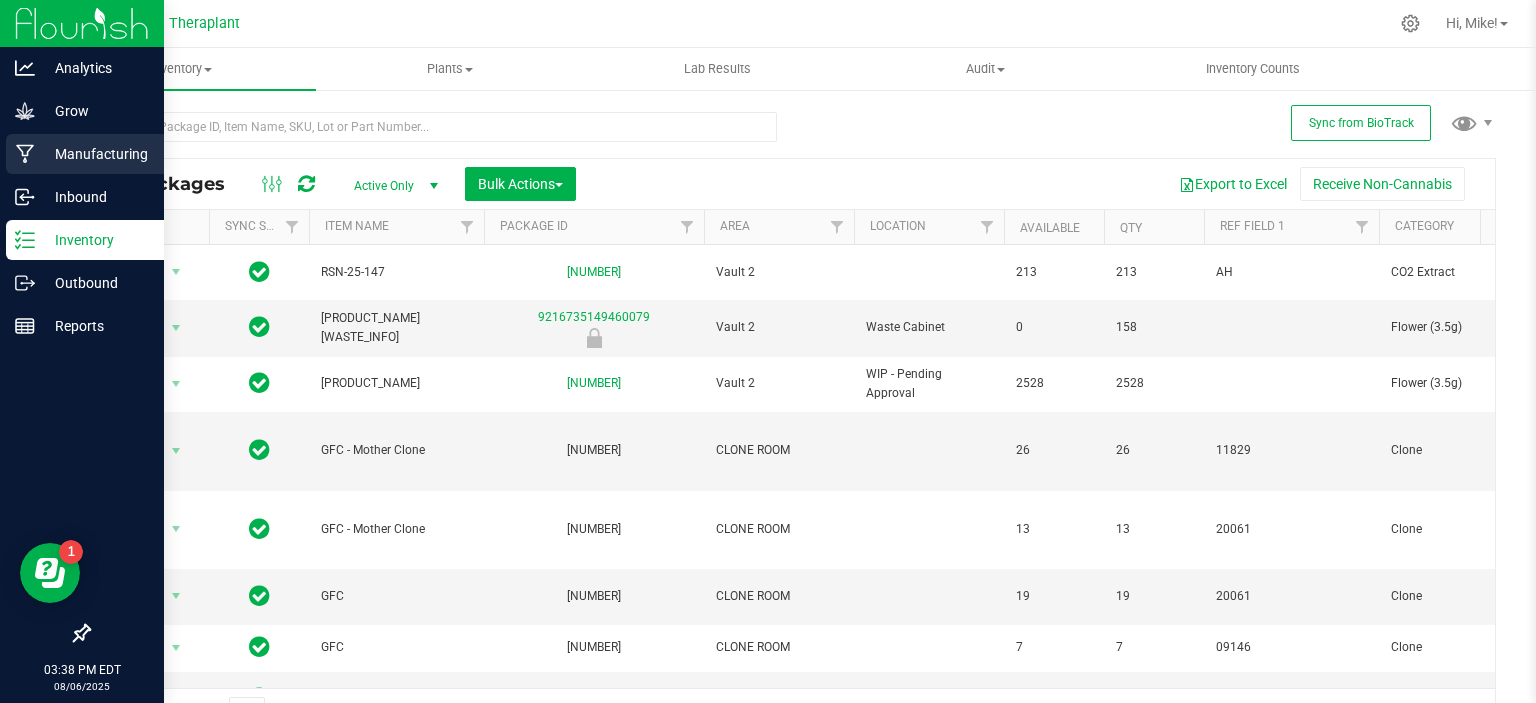 click 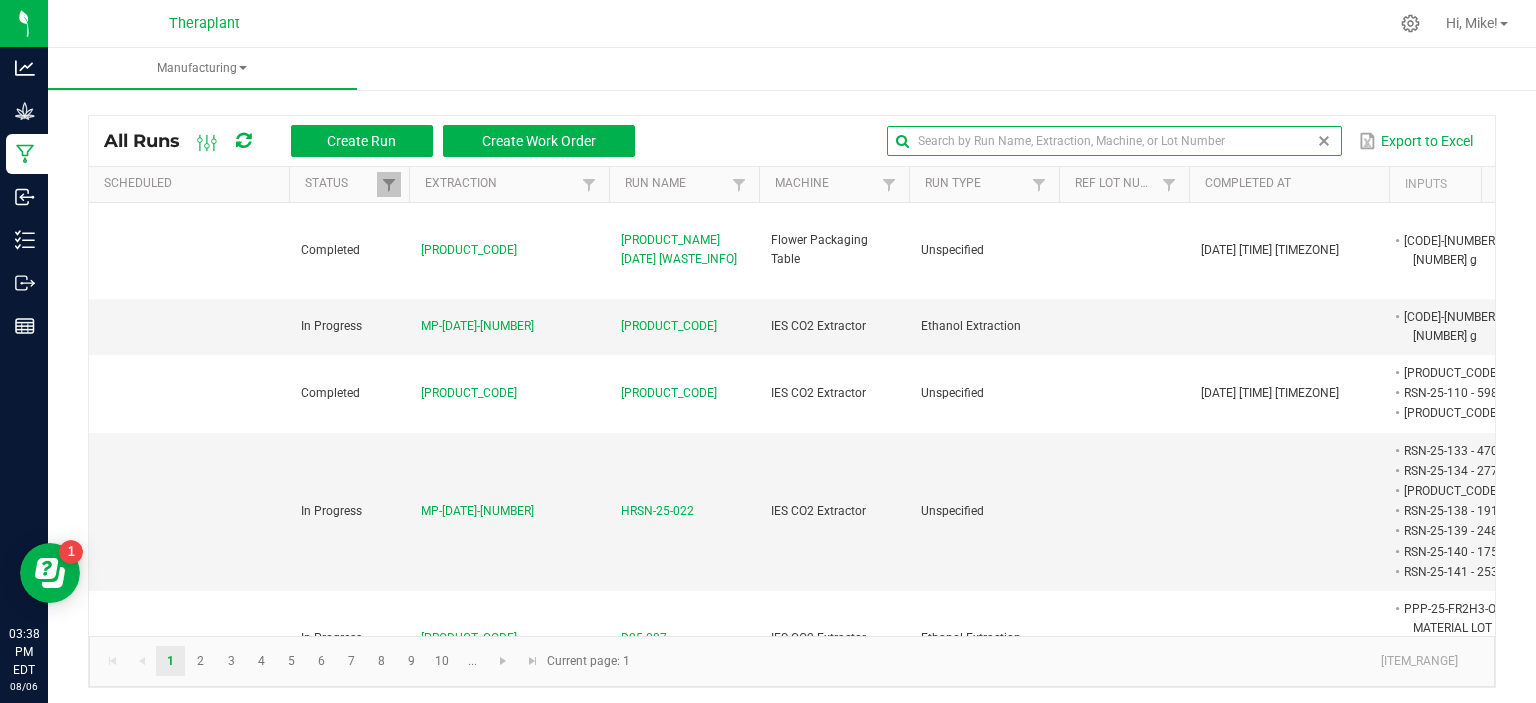 click at bounding box center (1114, 141) 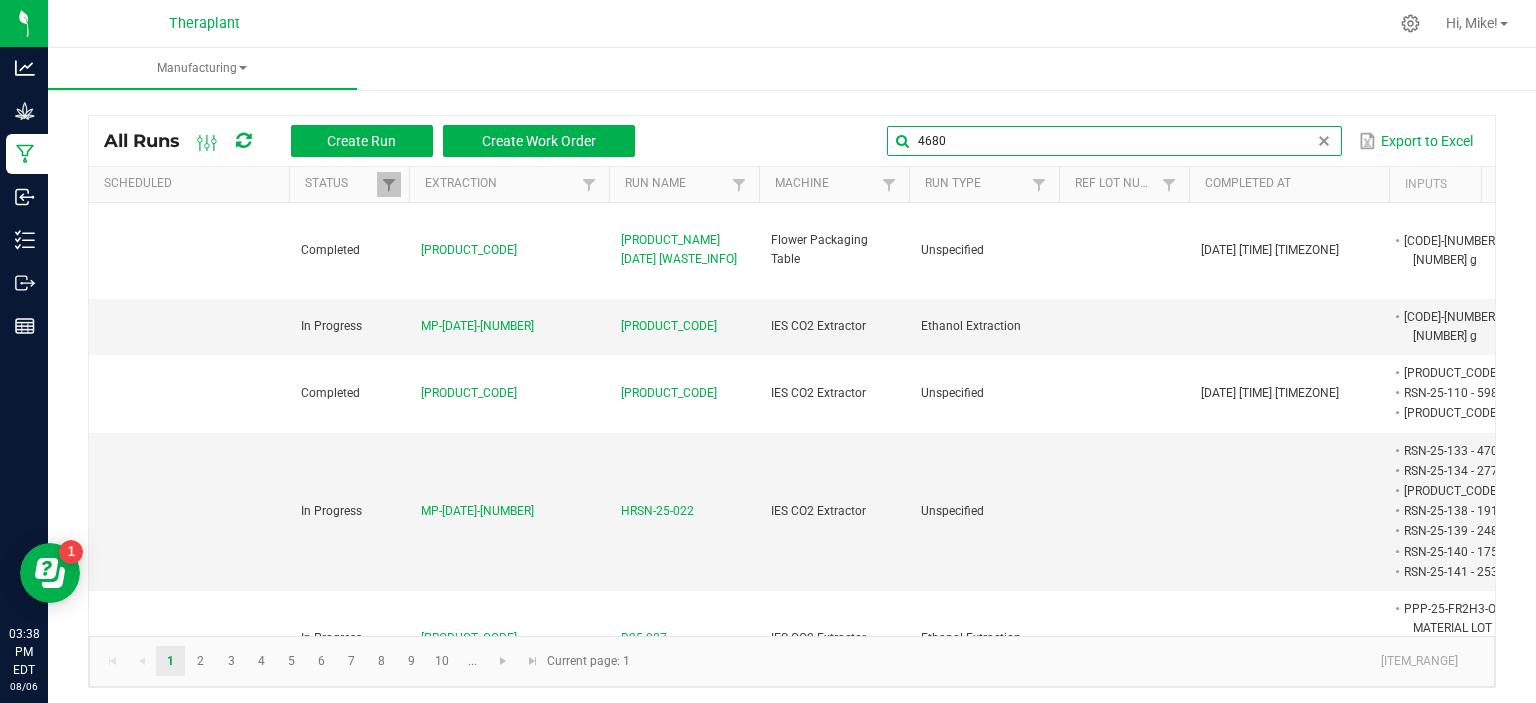 type on "4680" 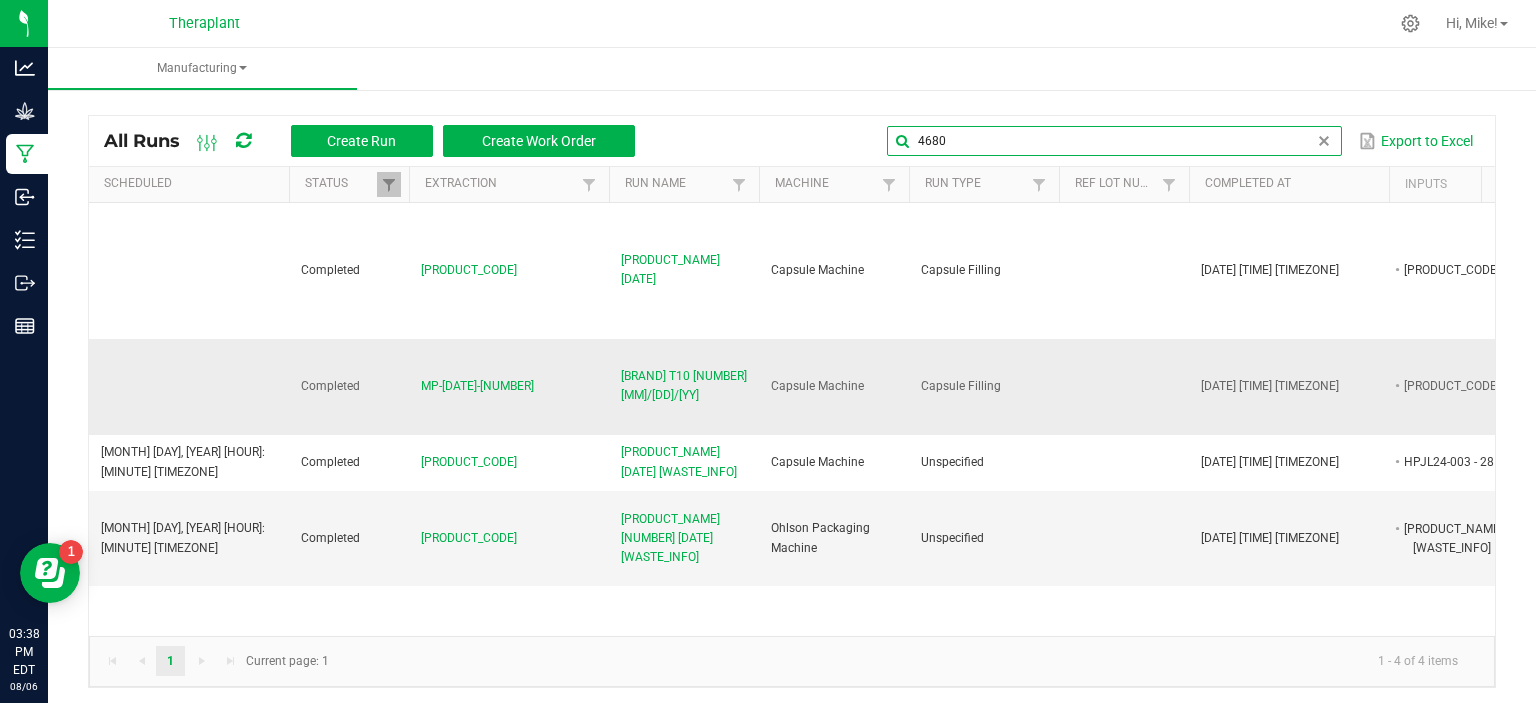 scroll, scrollTop: 4, scrollLeft: 0, axis: vertical 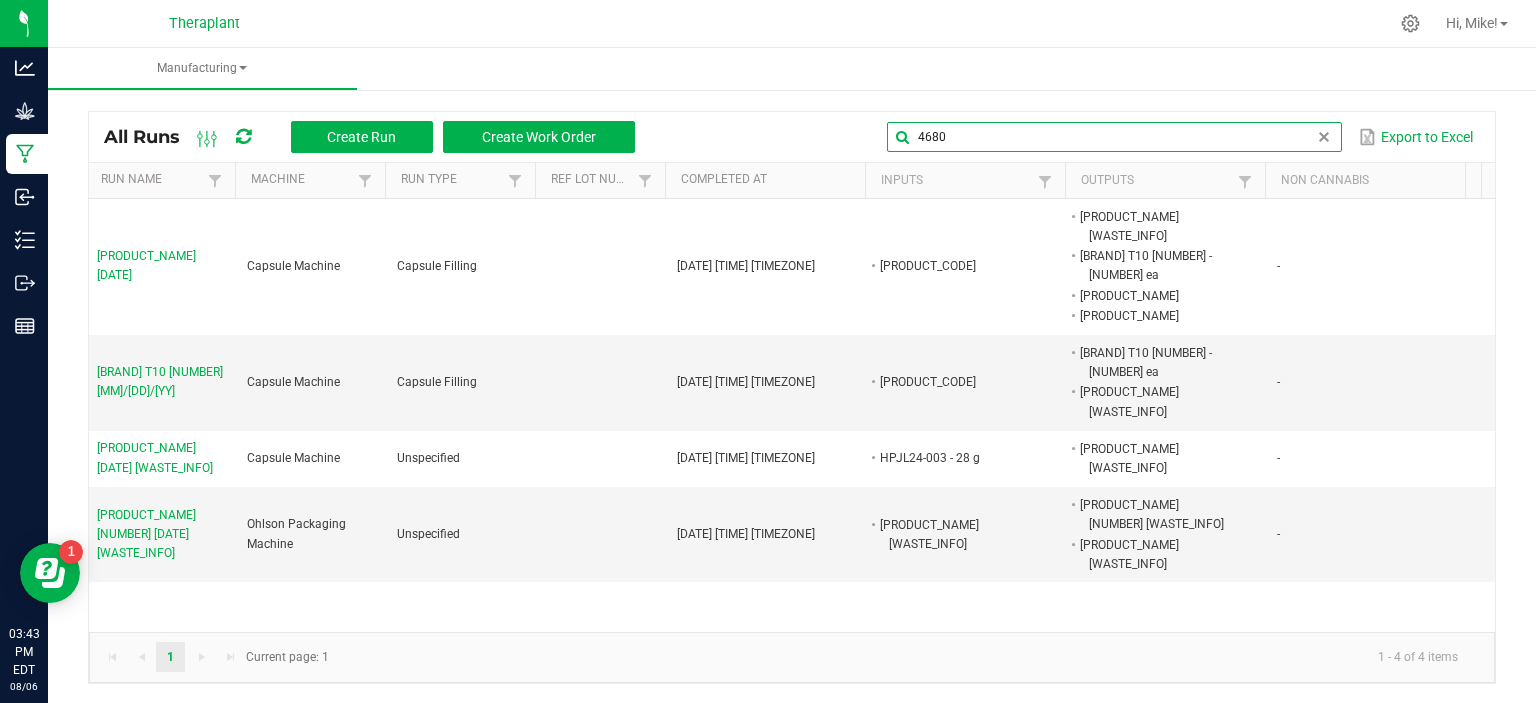 type 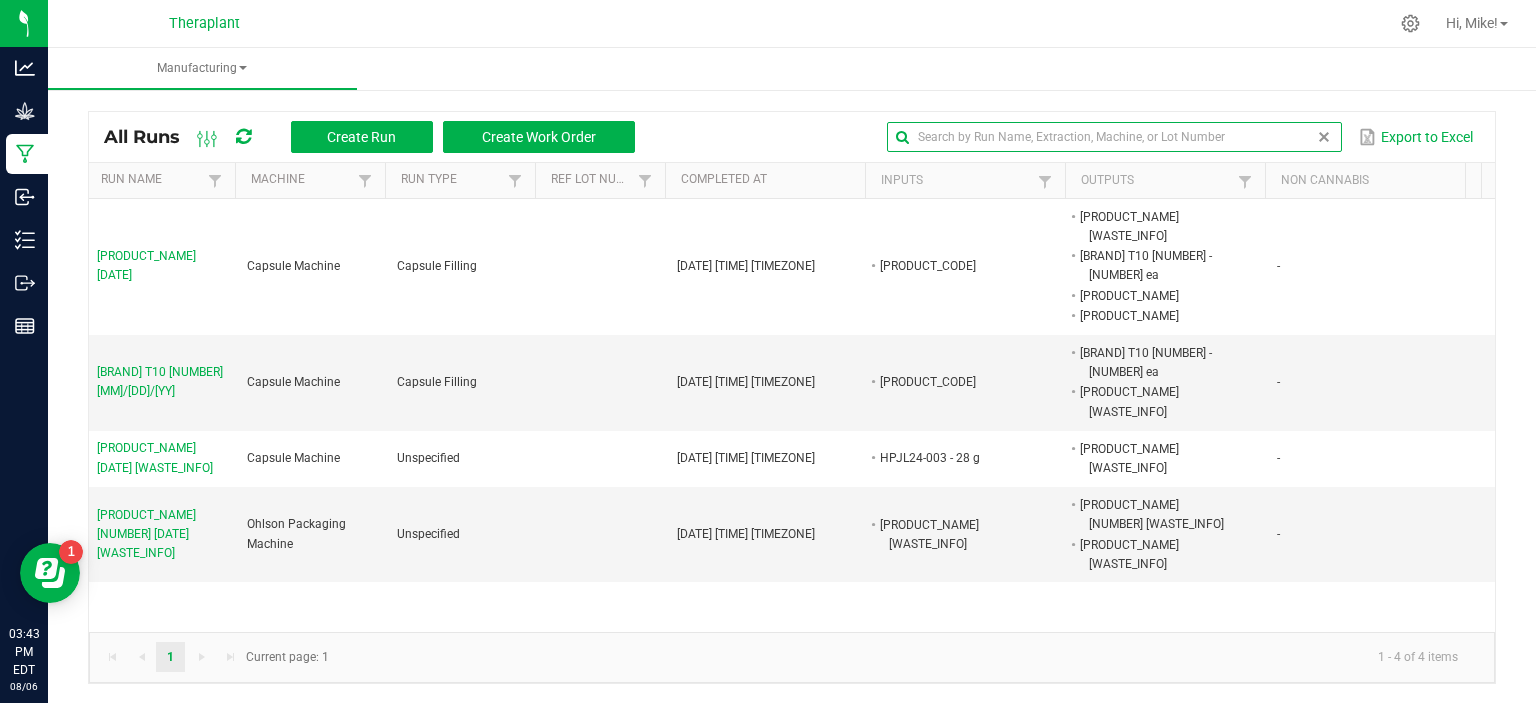 click at bounding box center [1324, 137] 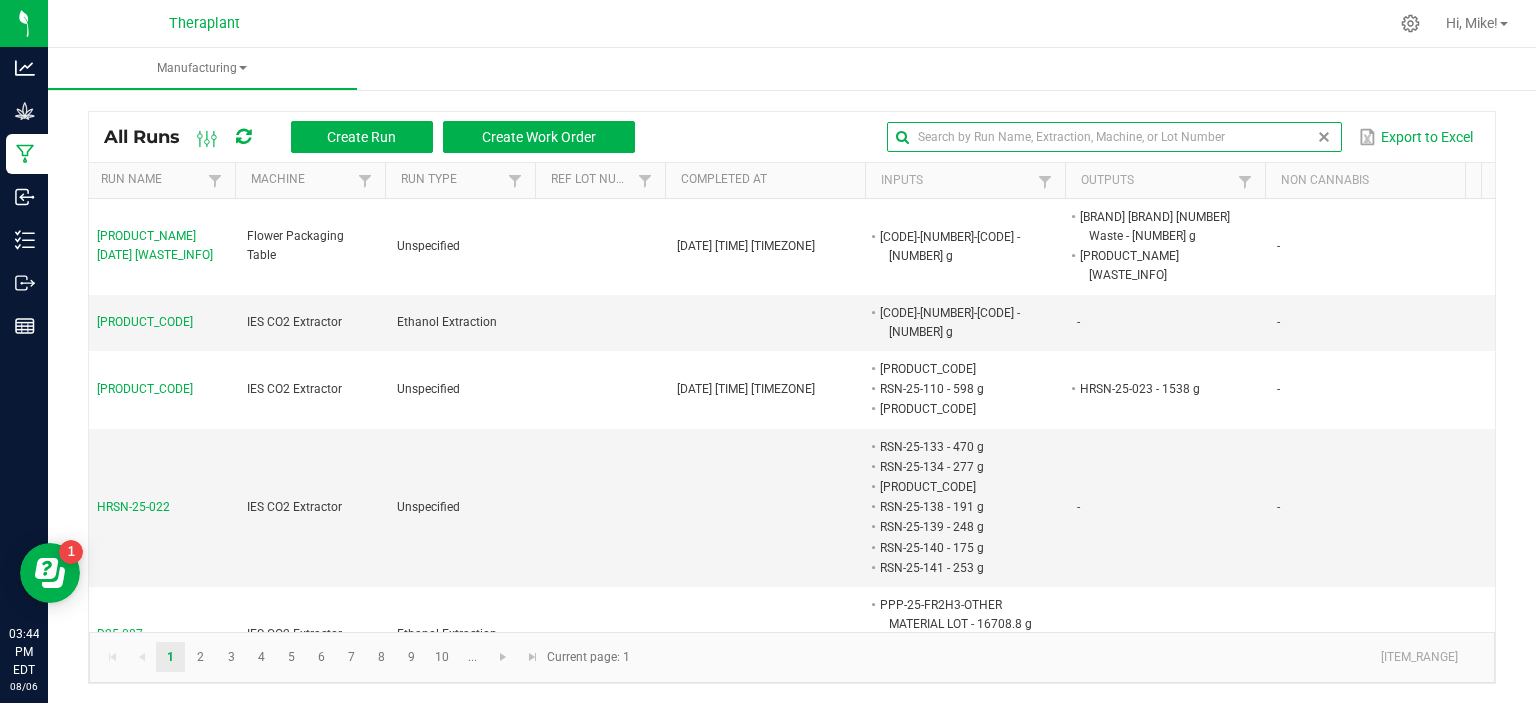 click at bounding box center [1114, 137] 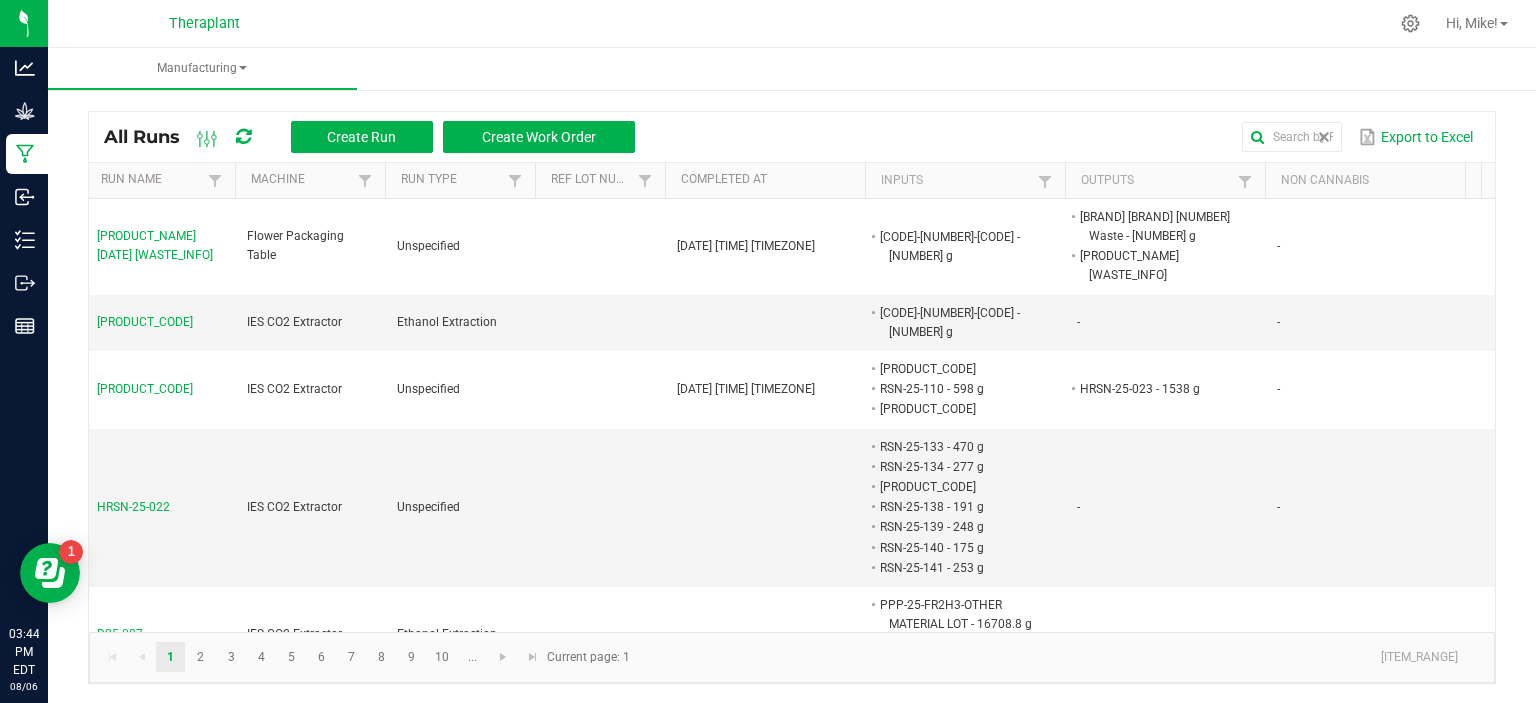 click on "All Runs   Create Run   Create Work Order   Export to Excel" at bounding box center [792, 137] 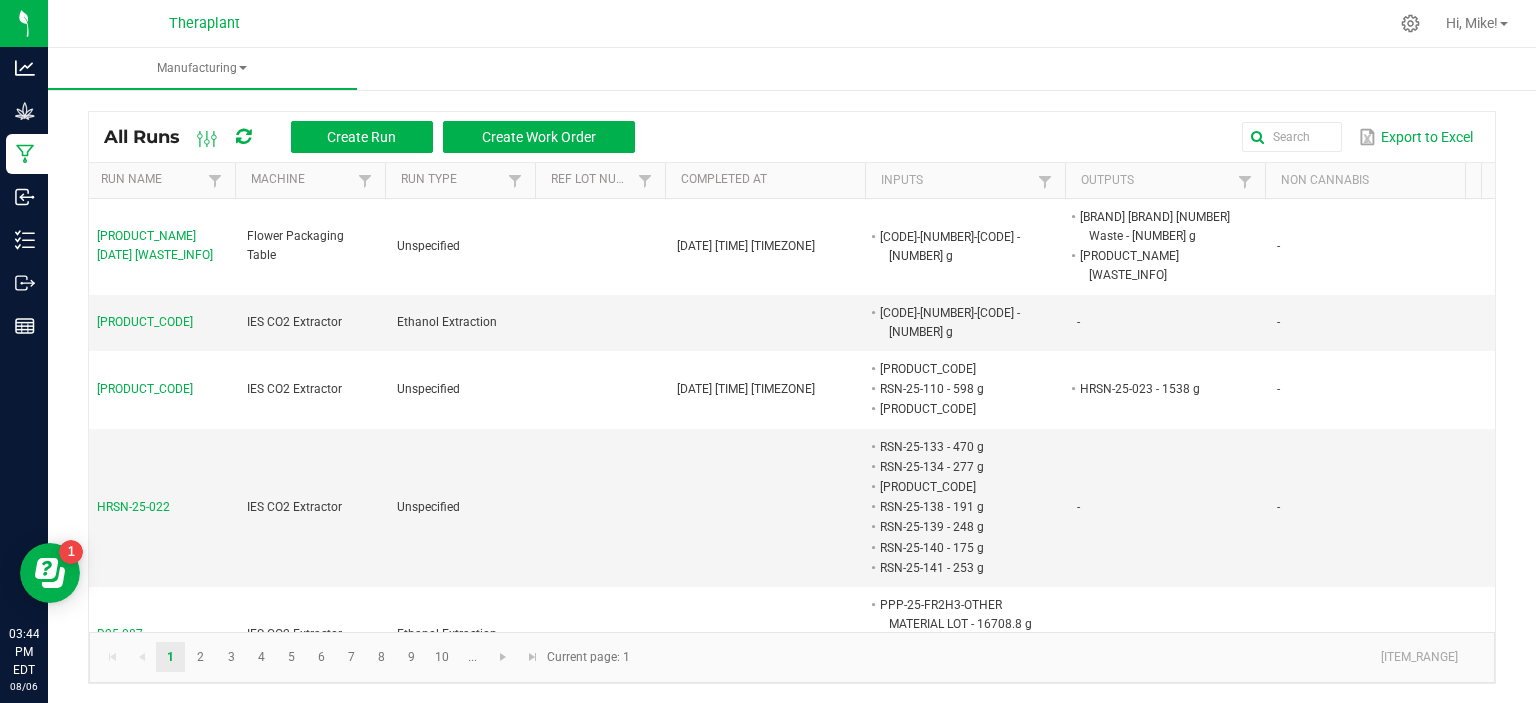 scroll, scrollTop: 0, scrollLeft: 0, axis: both 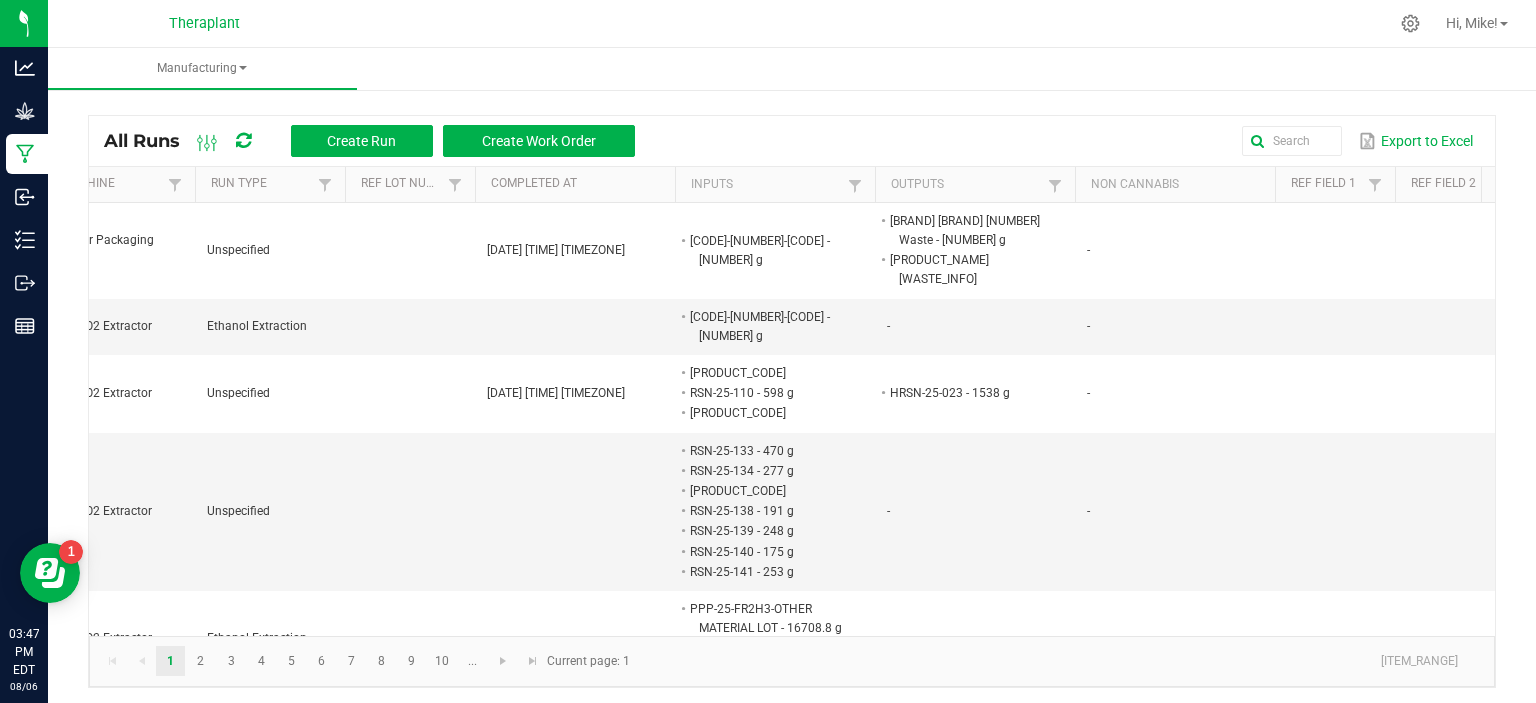 click on "Export to Excel" at bounding box center (1065, 141) 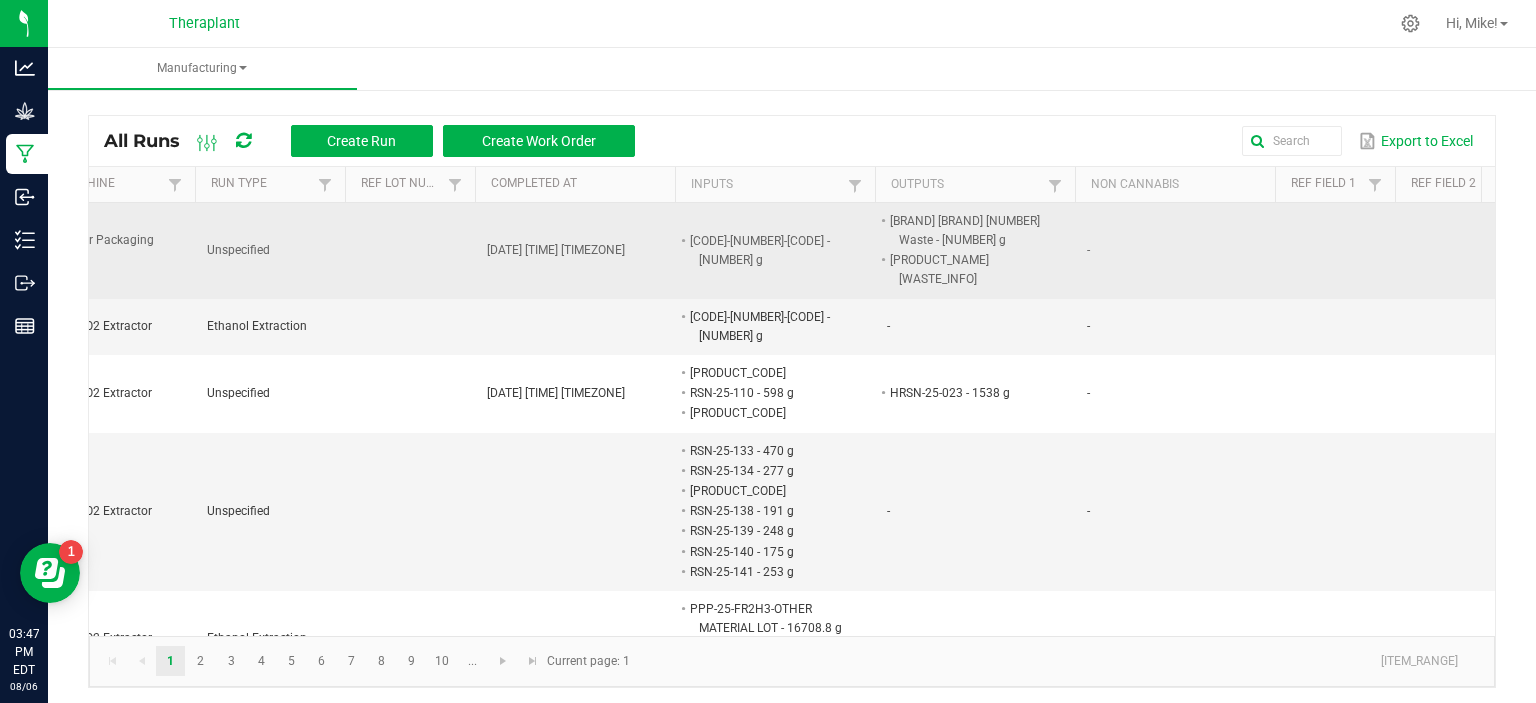 scroll, scrollTop: 0, scrollLeft: 691, axis: horizontal 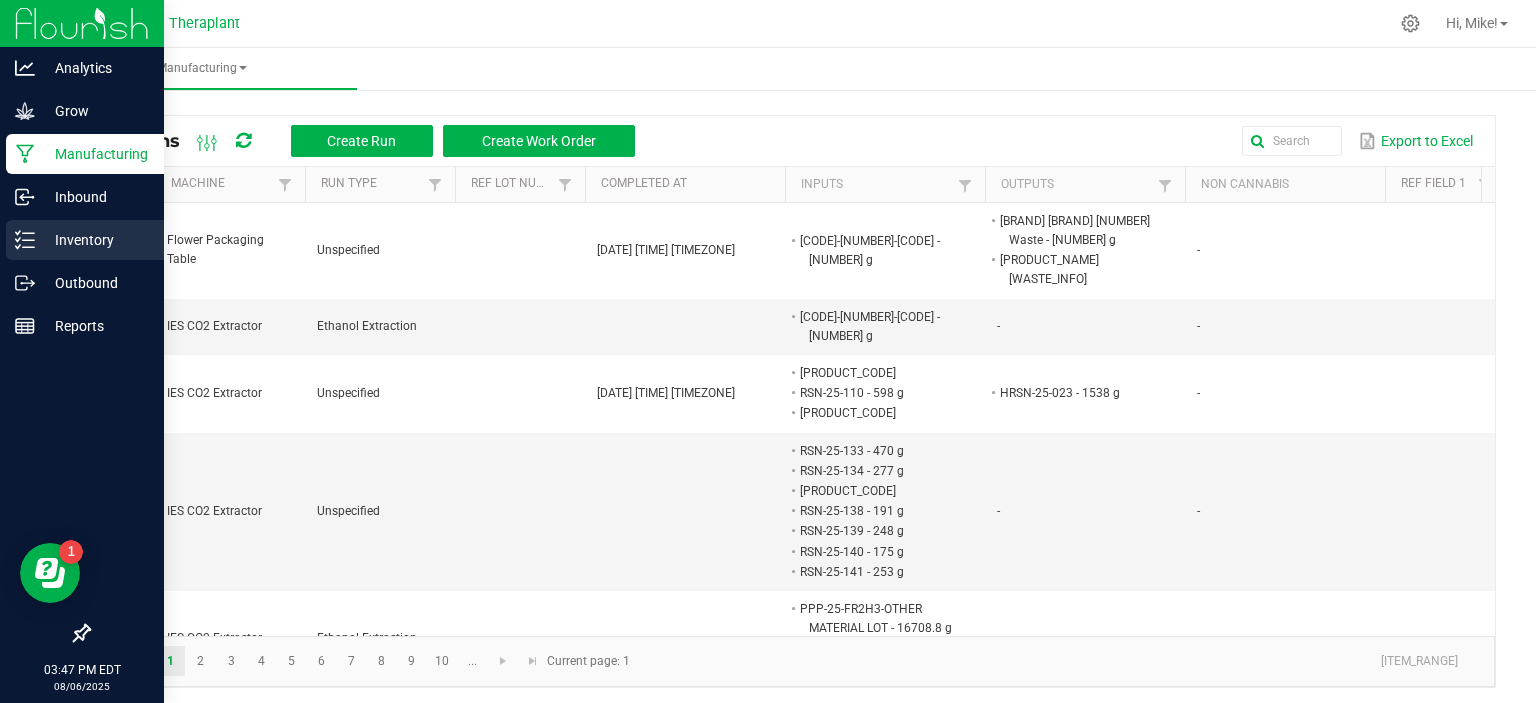 click on "Inventory" at bounding box center [95, 240] 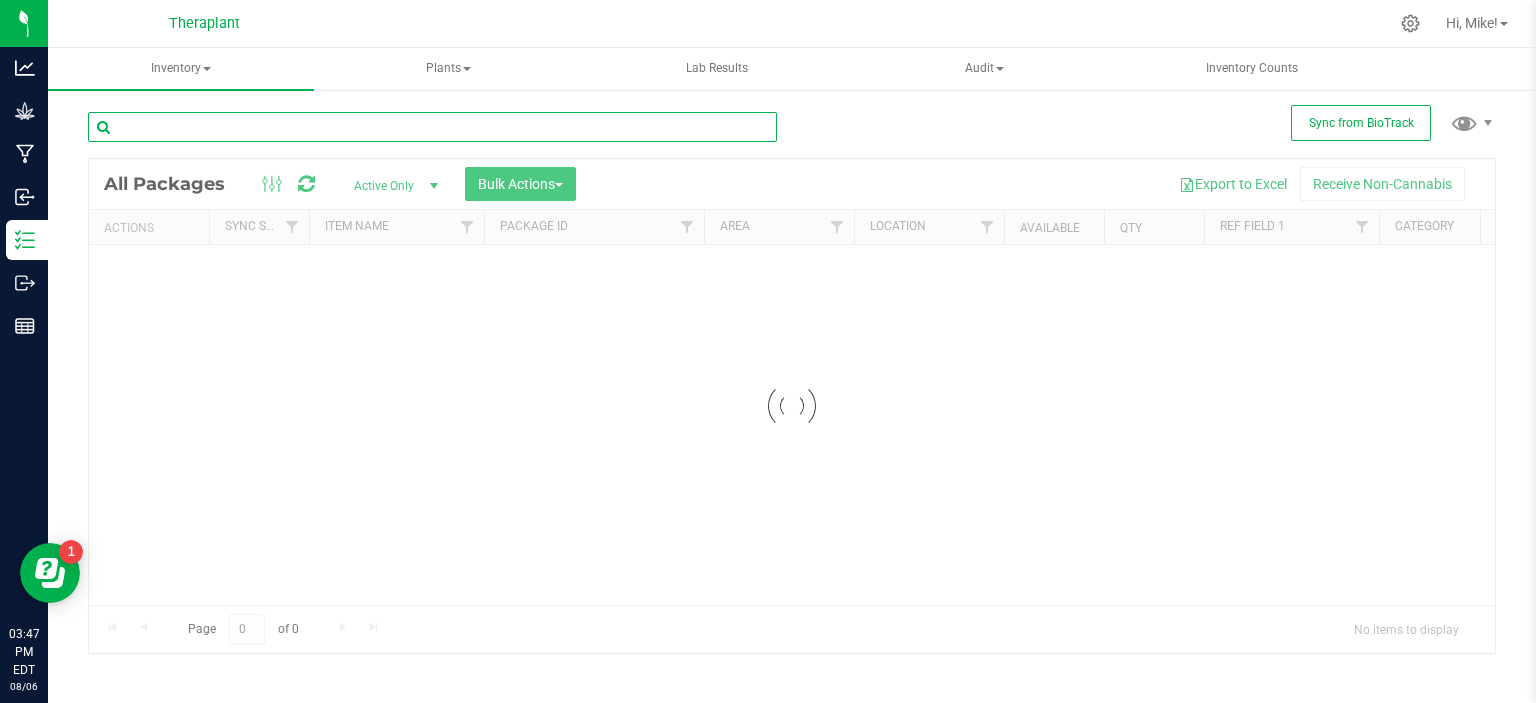 click at bounding box center [432, 127] 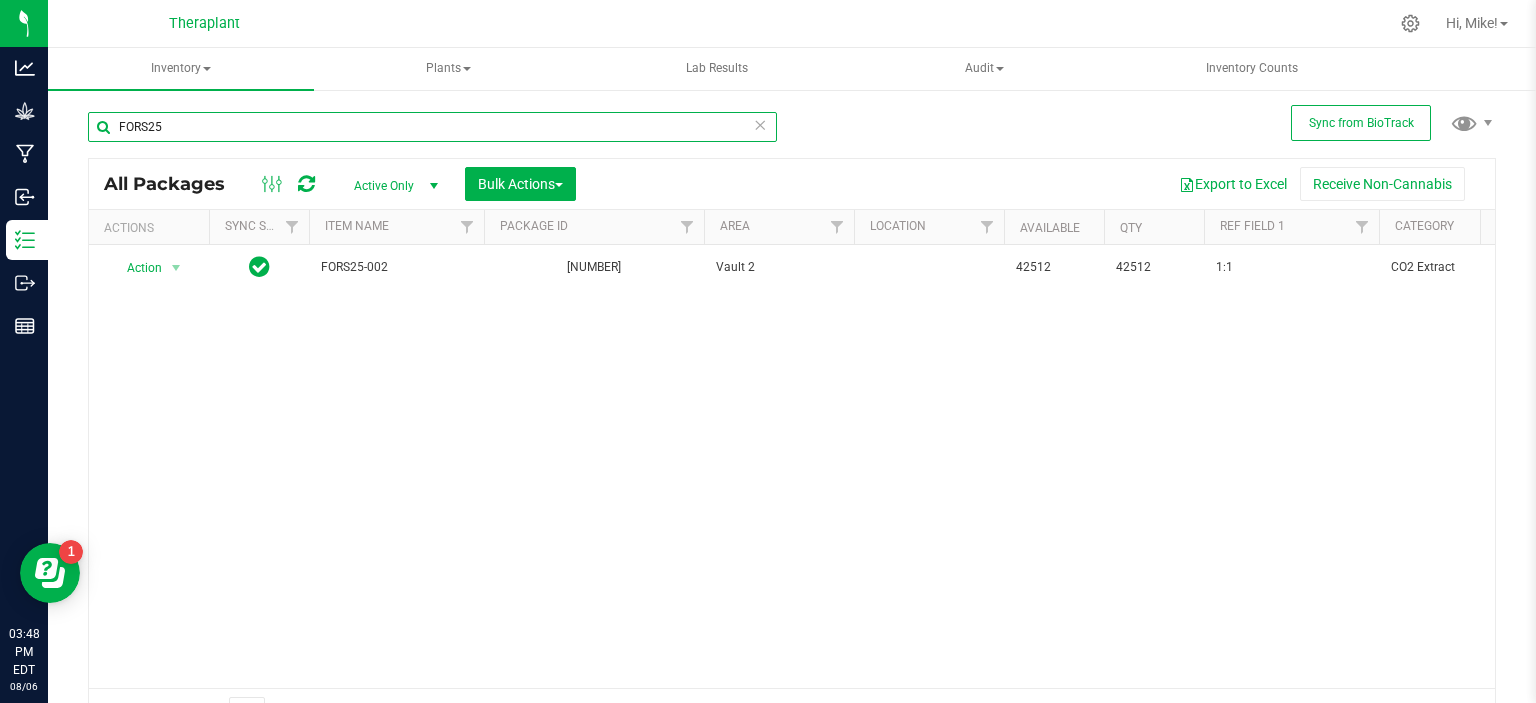 scroll, scrollTop: 0, scrollLeft: 72, axis: horizontal 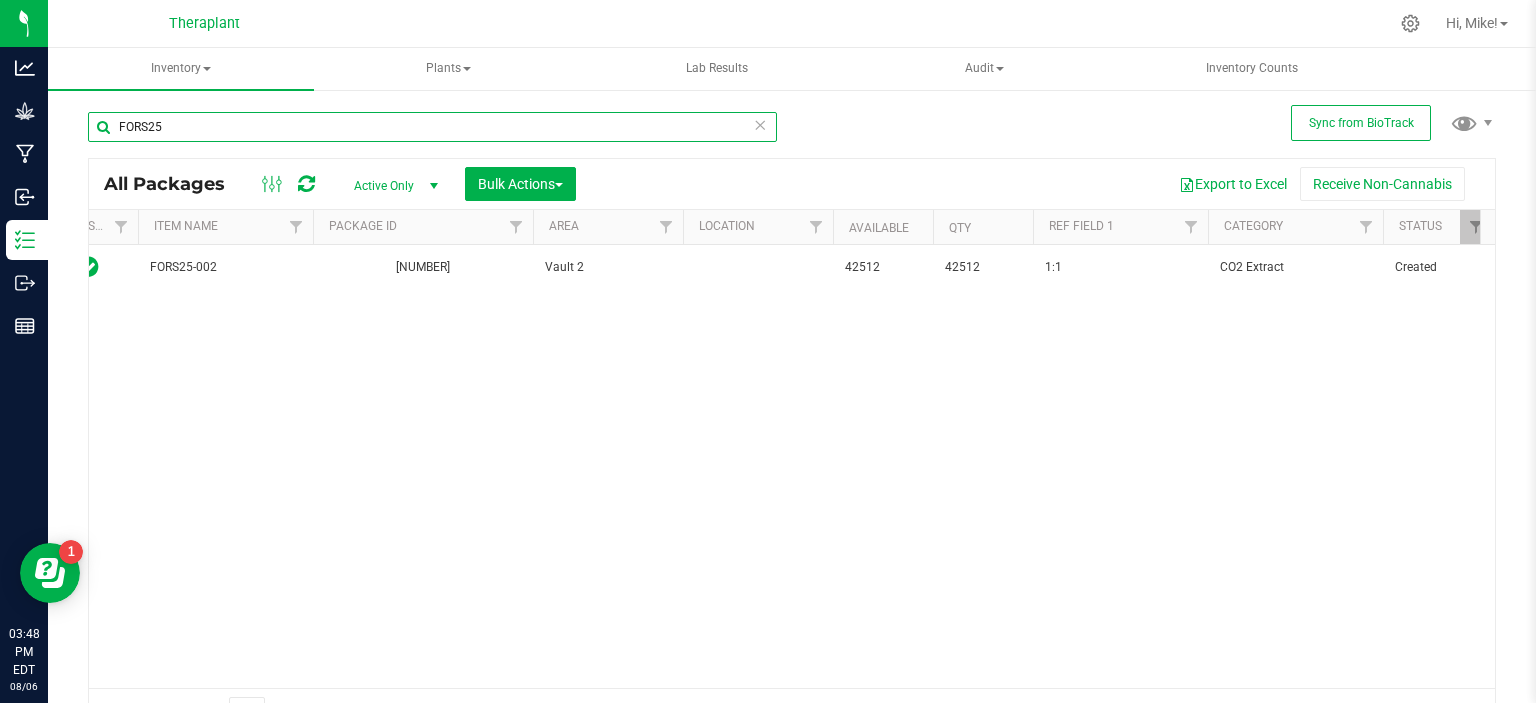 click on "FORS25" at bounding box center [432, 127] 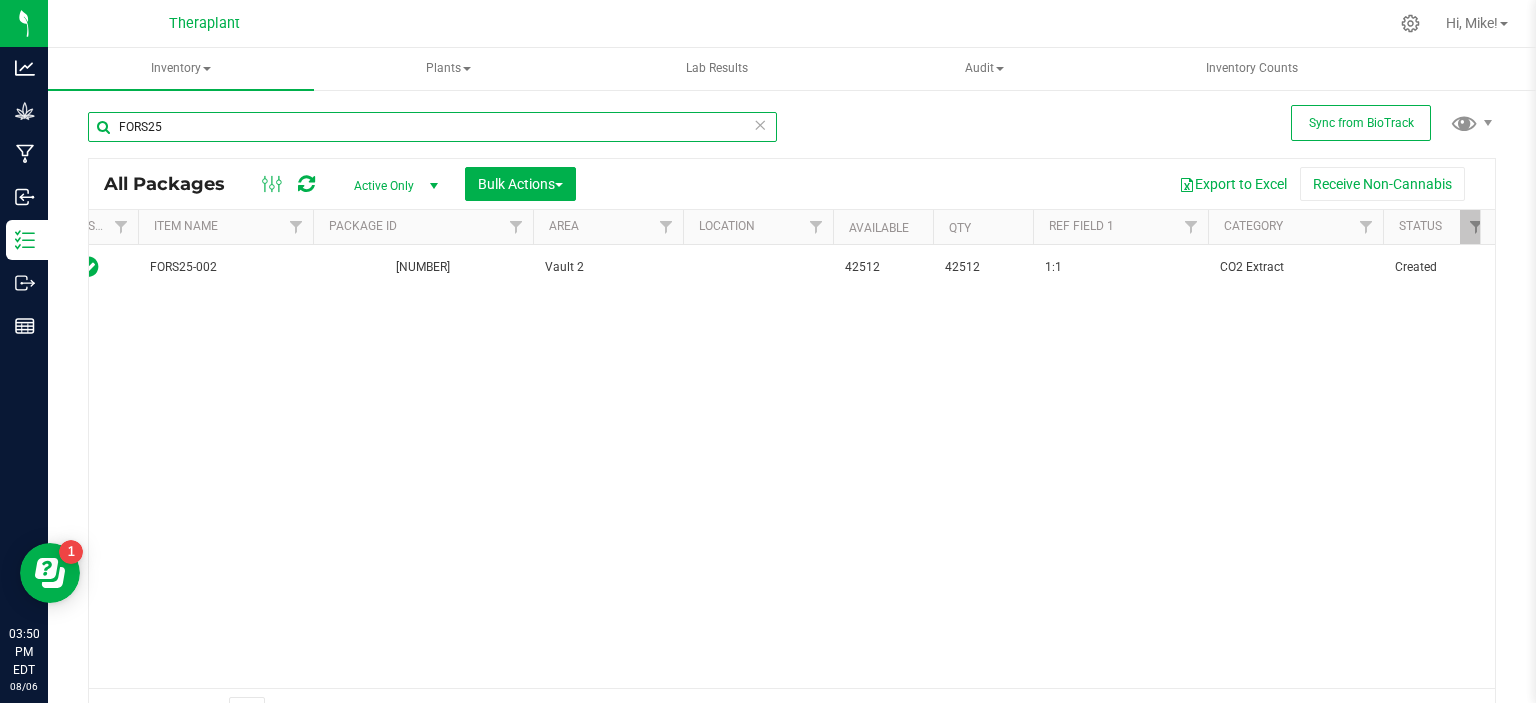 type on "FORS25" 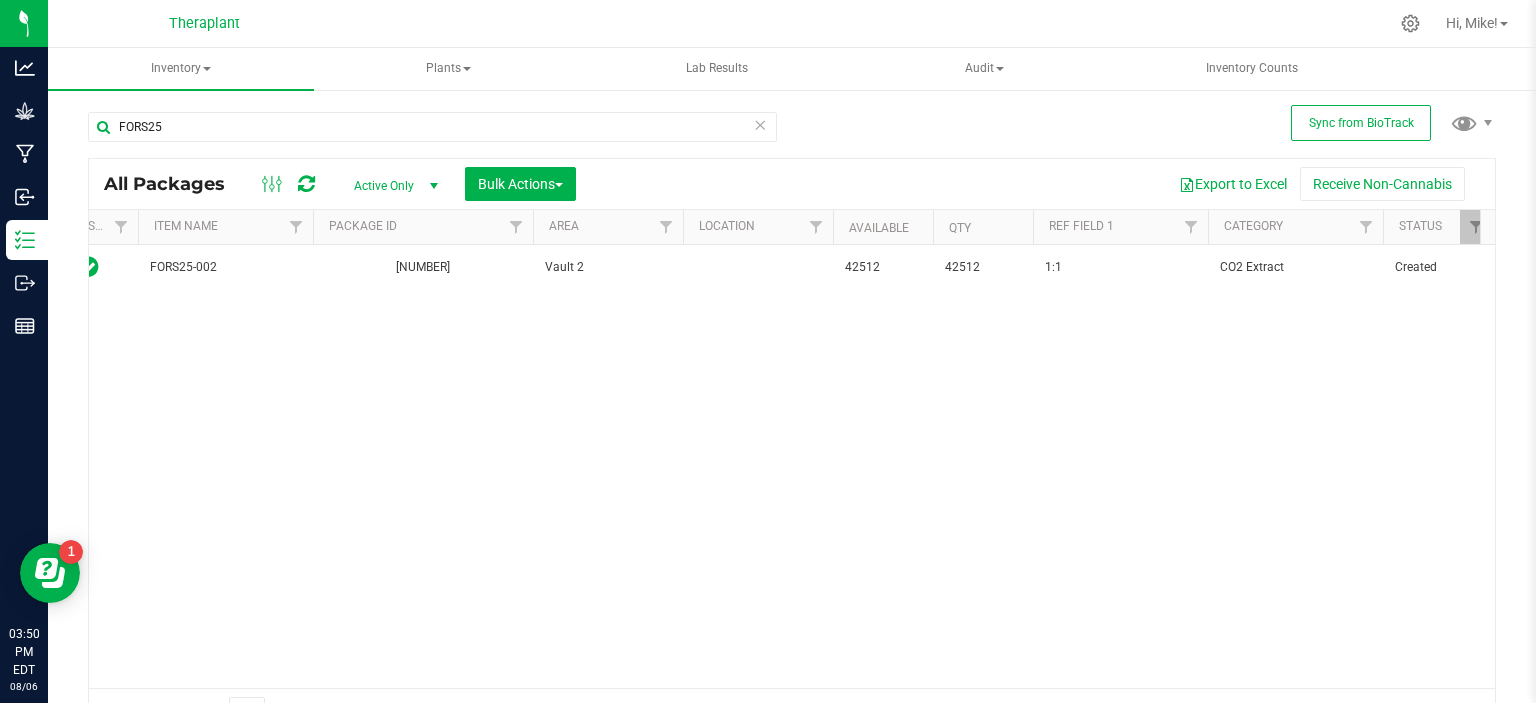 click on "FORS25
All Packages
Active Only Active Only Lab Samples Locked All External Internal
Bulk Actions
Add to manufacturing run
Add to outbound order" at bounding box center [792, 415] 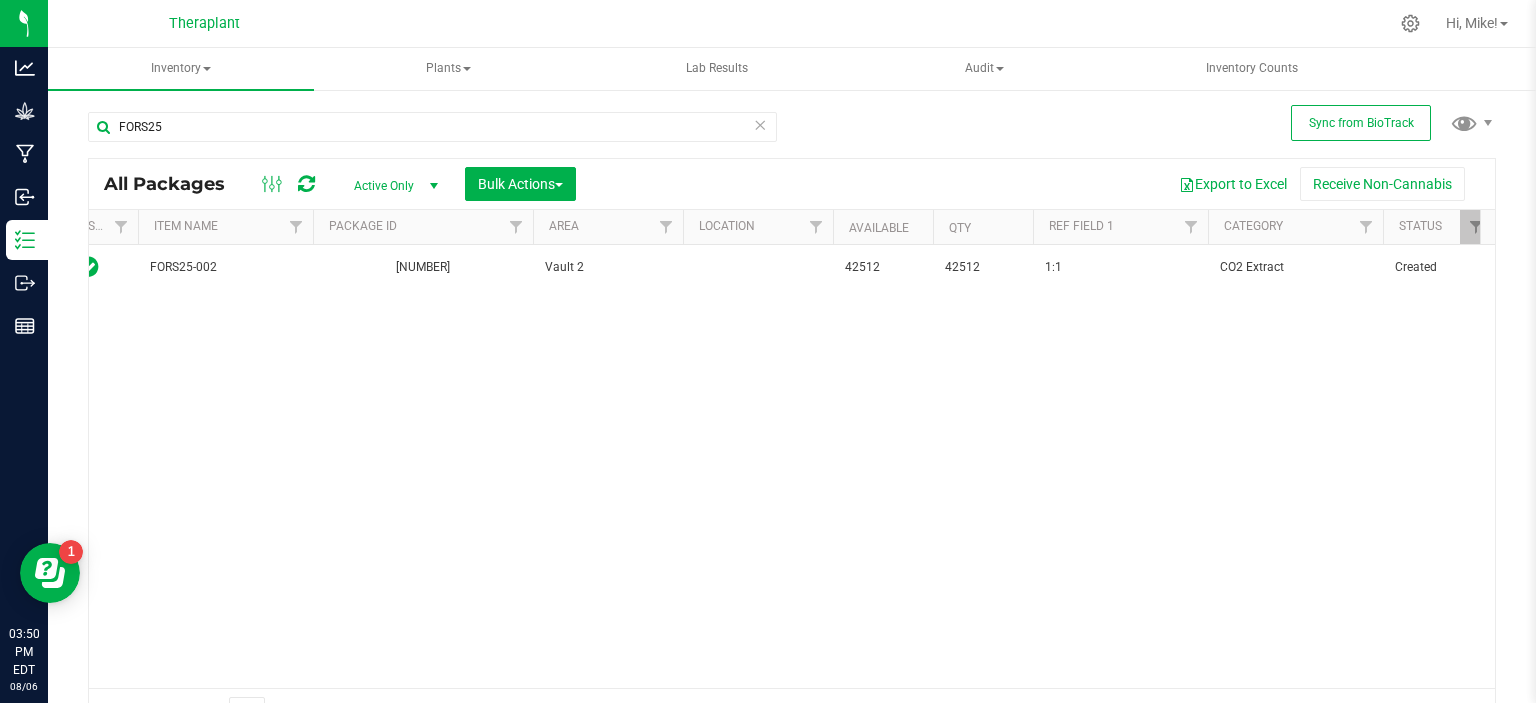click on "FORS25
All Packages
Active Only Active Only Lab Samples Locked All External Internal
Bulk Actions
Add to manufacturing run
Add to outbound order" at bounding box center [792, 415] 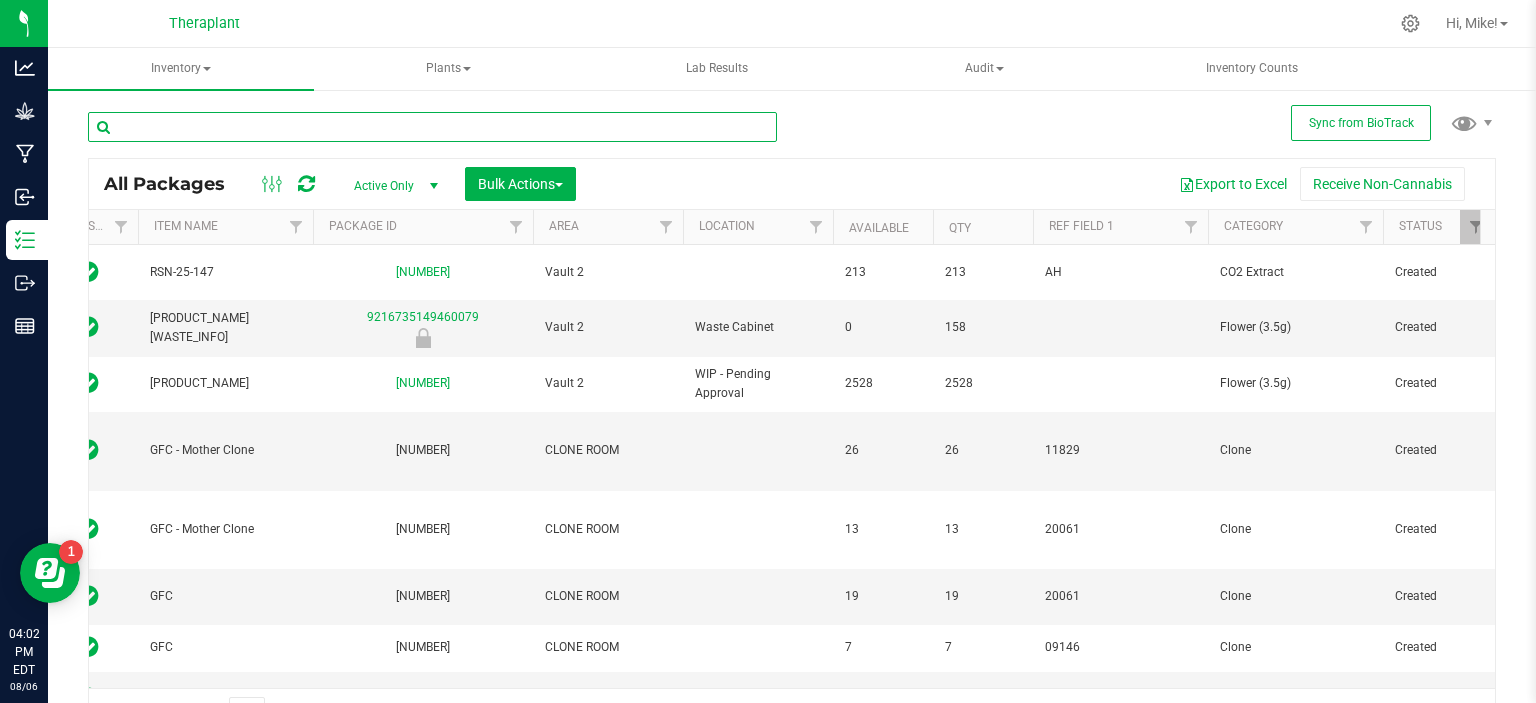 click at bounding box center (432, 127) 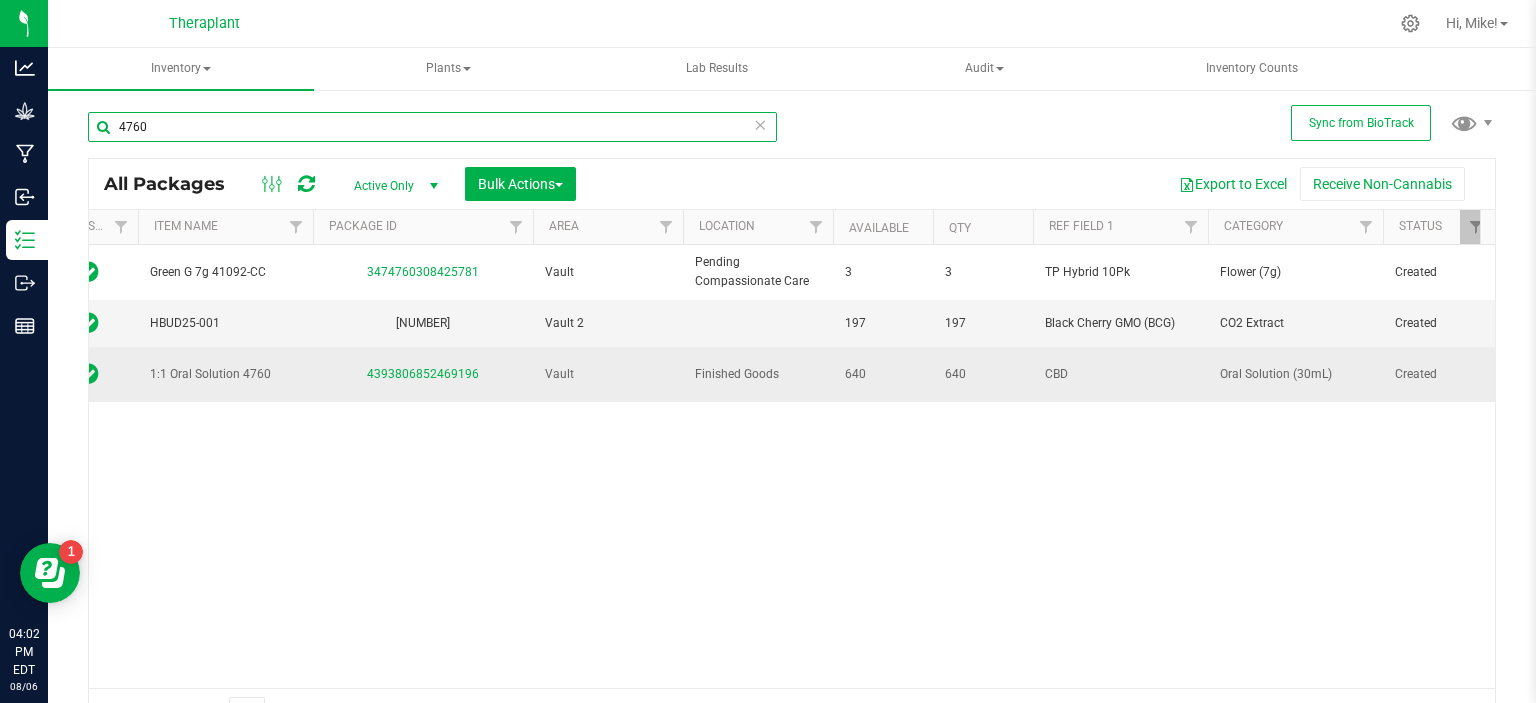 scroll, scrollTop: 0, scrollLeft: 118, axis: horizontal 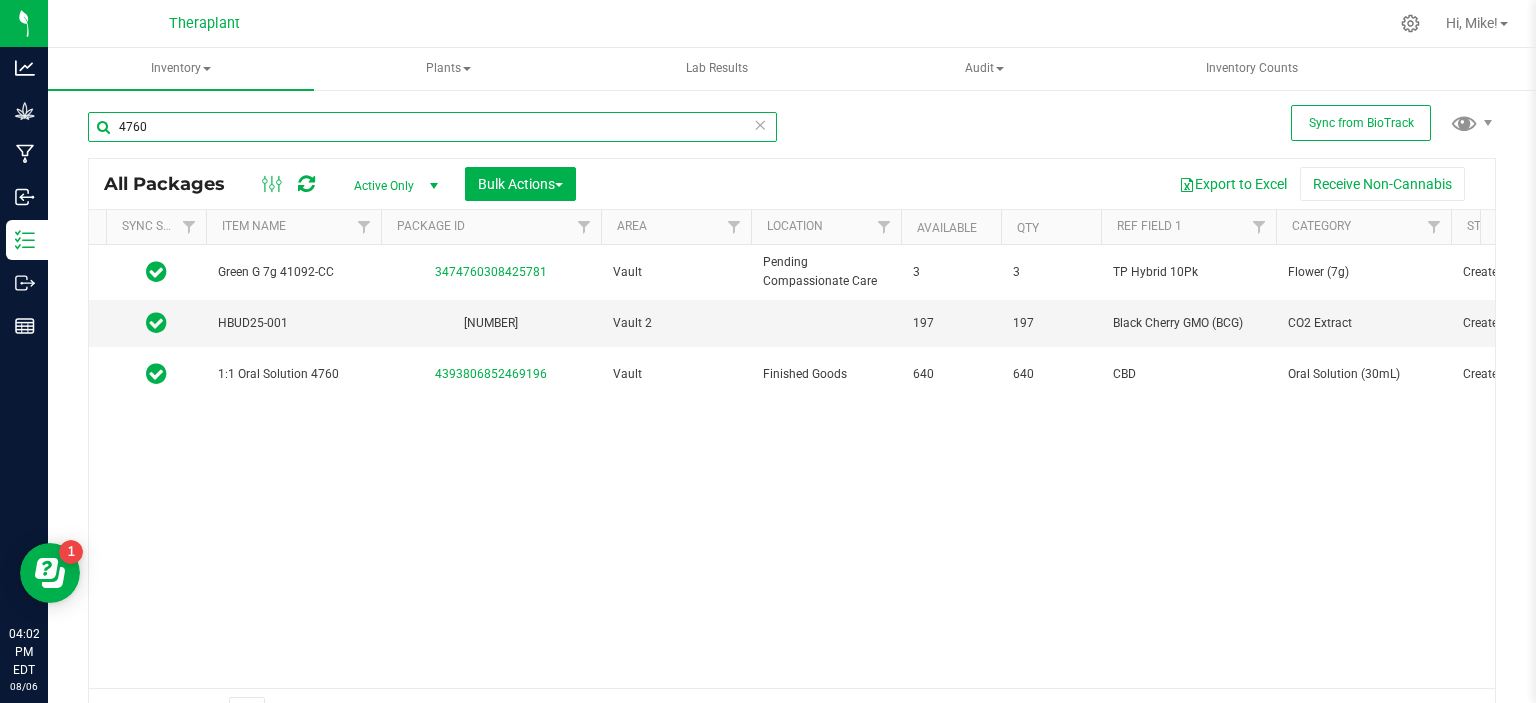 click on "4760" at bounding box center (432, 127) 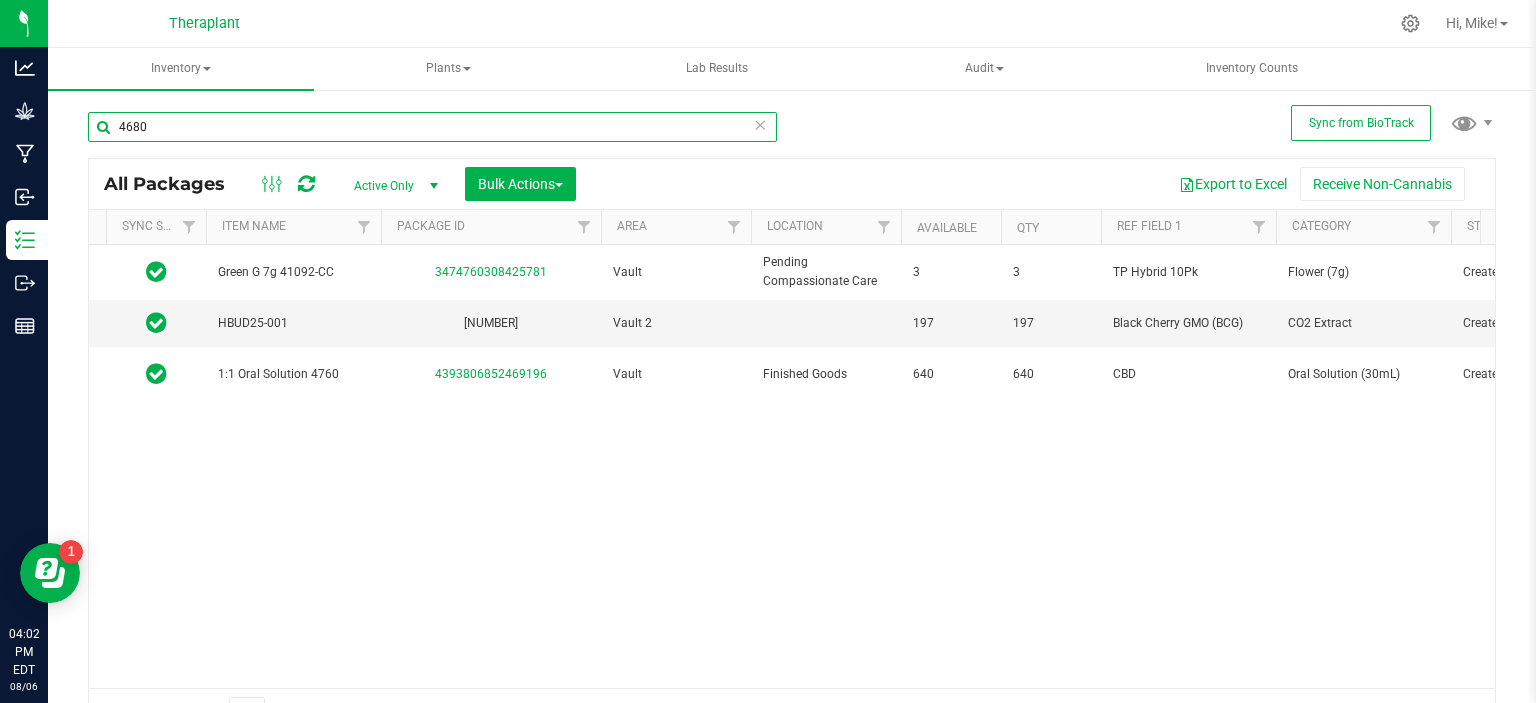 type on "4680" 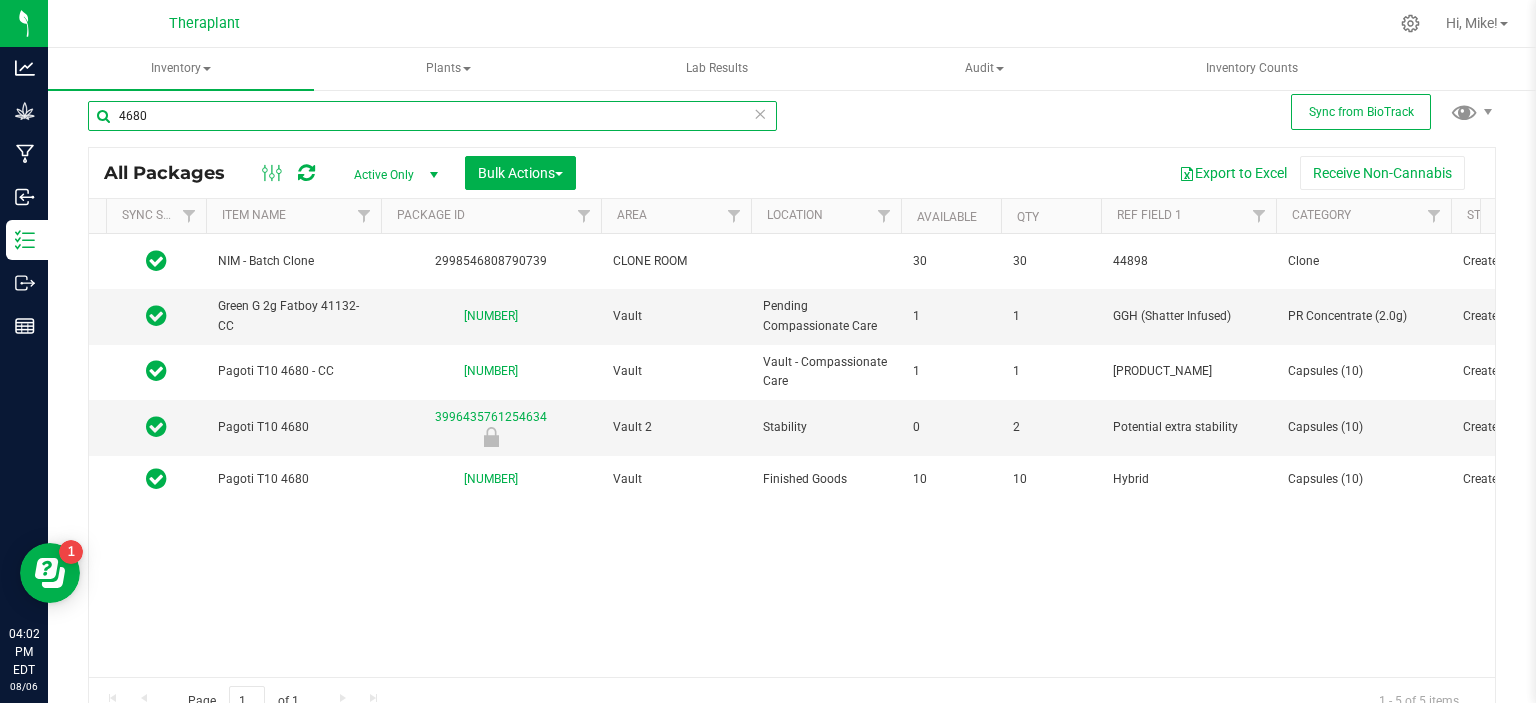 scroll, scrollTop: 0, scrollLeft: 0, axis: both 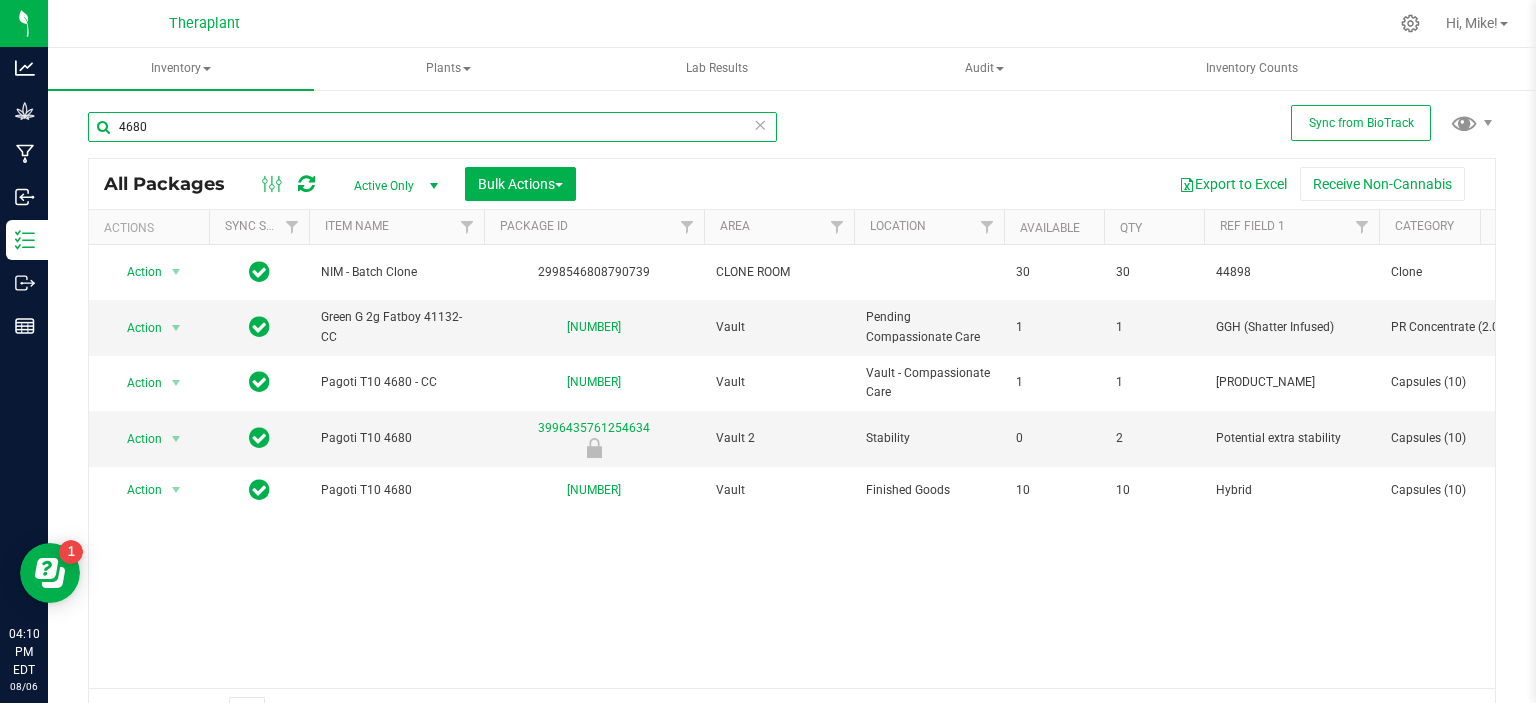 click on "4680" at bounding box center (432, 127) 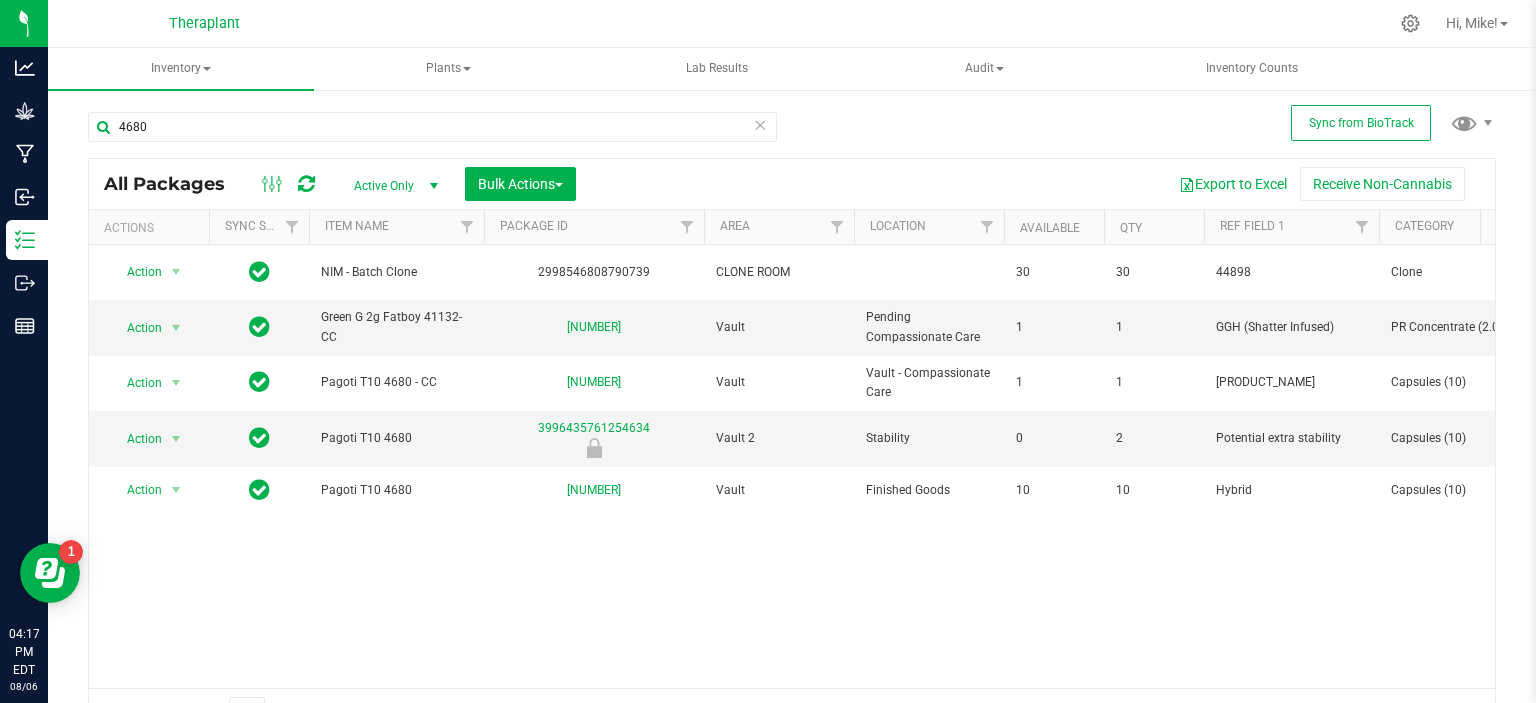 click at bounding box center (760, 124) 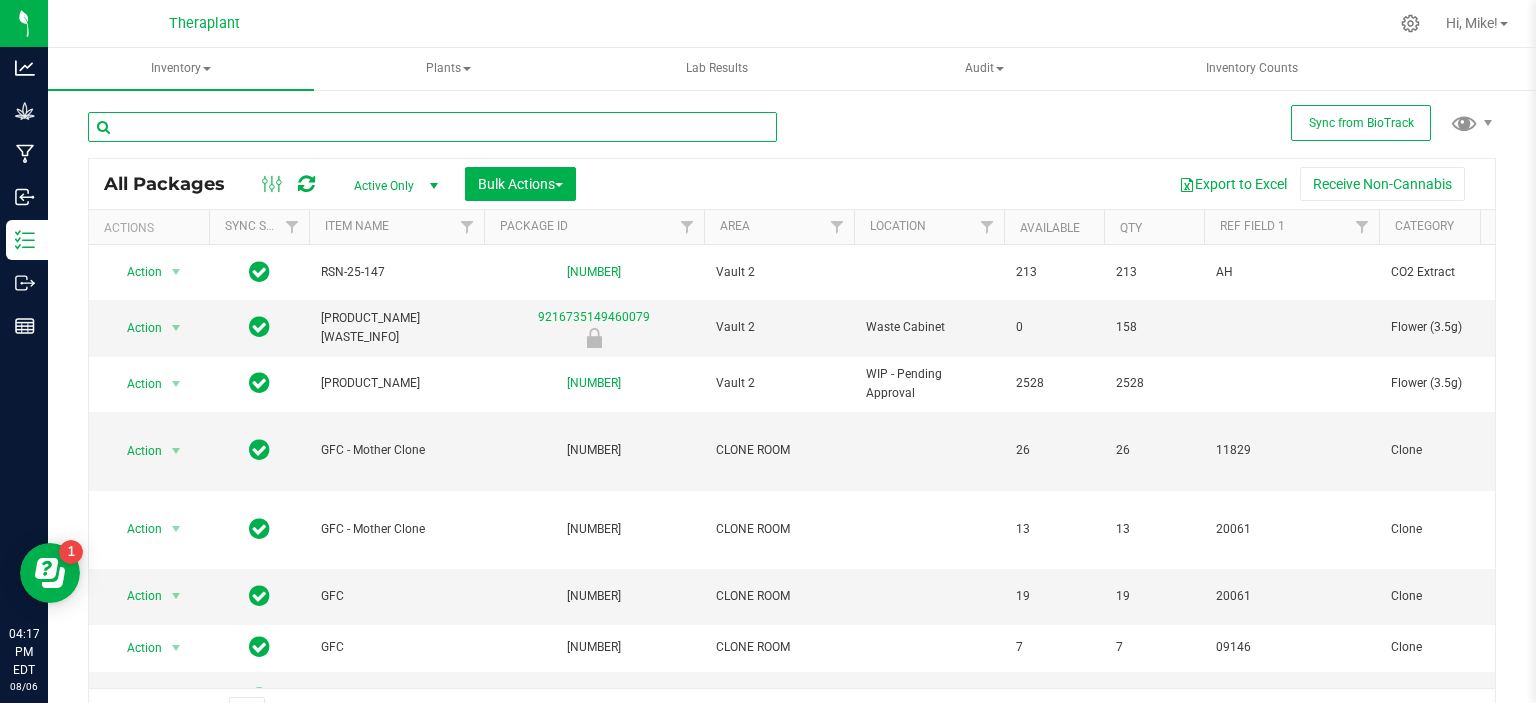 click at bounding box center (432, 127) 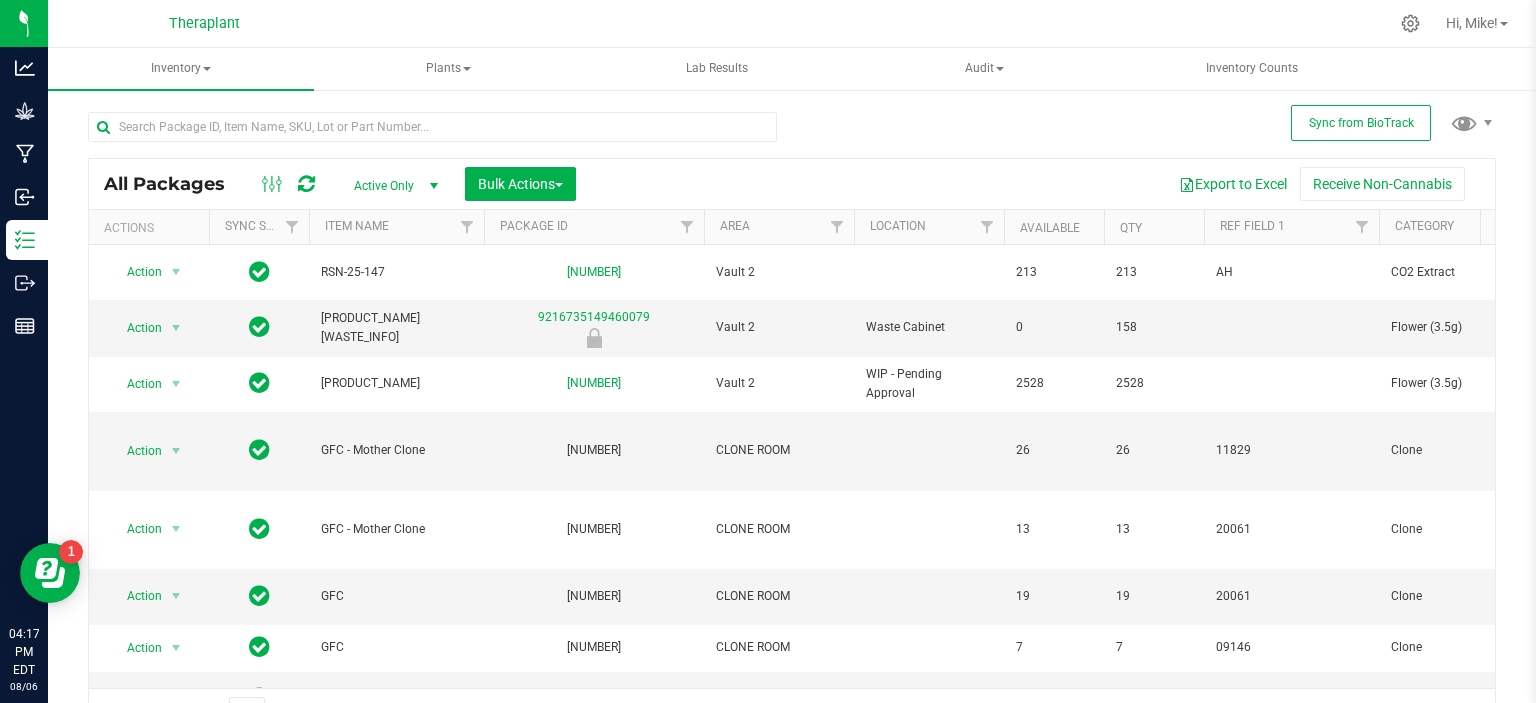 click on "All Packages
Active Only Active Only Lab Samples Locked All External Internal
Bulk Actions
Add to manufacturing run
Add to outbound order
Combine packages" at bounding box center (792, 415) 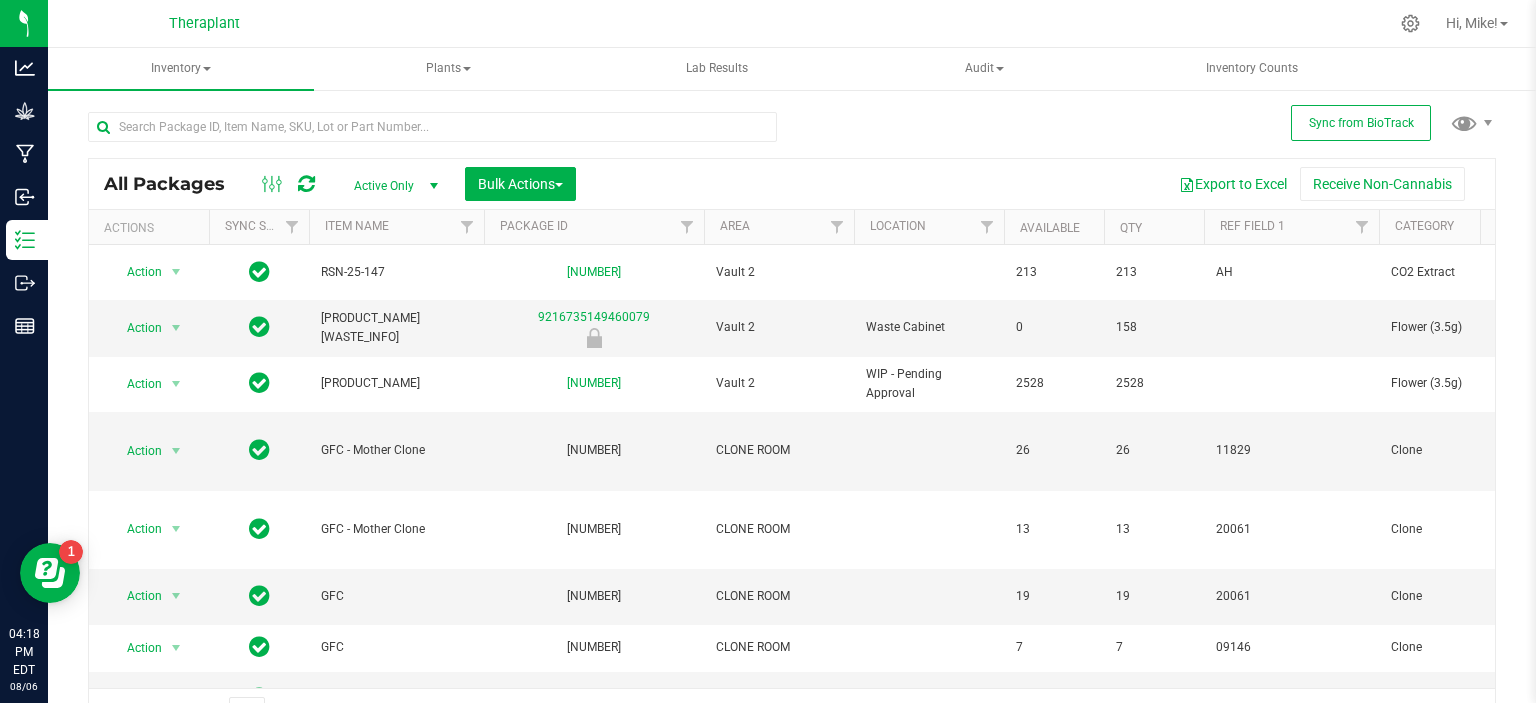 click on "All Packages
Active Only Active Only Lab Samples Locked All External Internal
Bulk Actions
Add to manufacturing run
Add to outbound order
Combine packages" at bounding box center (792, 415) 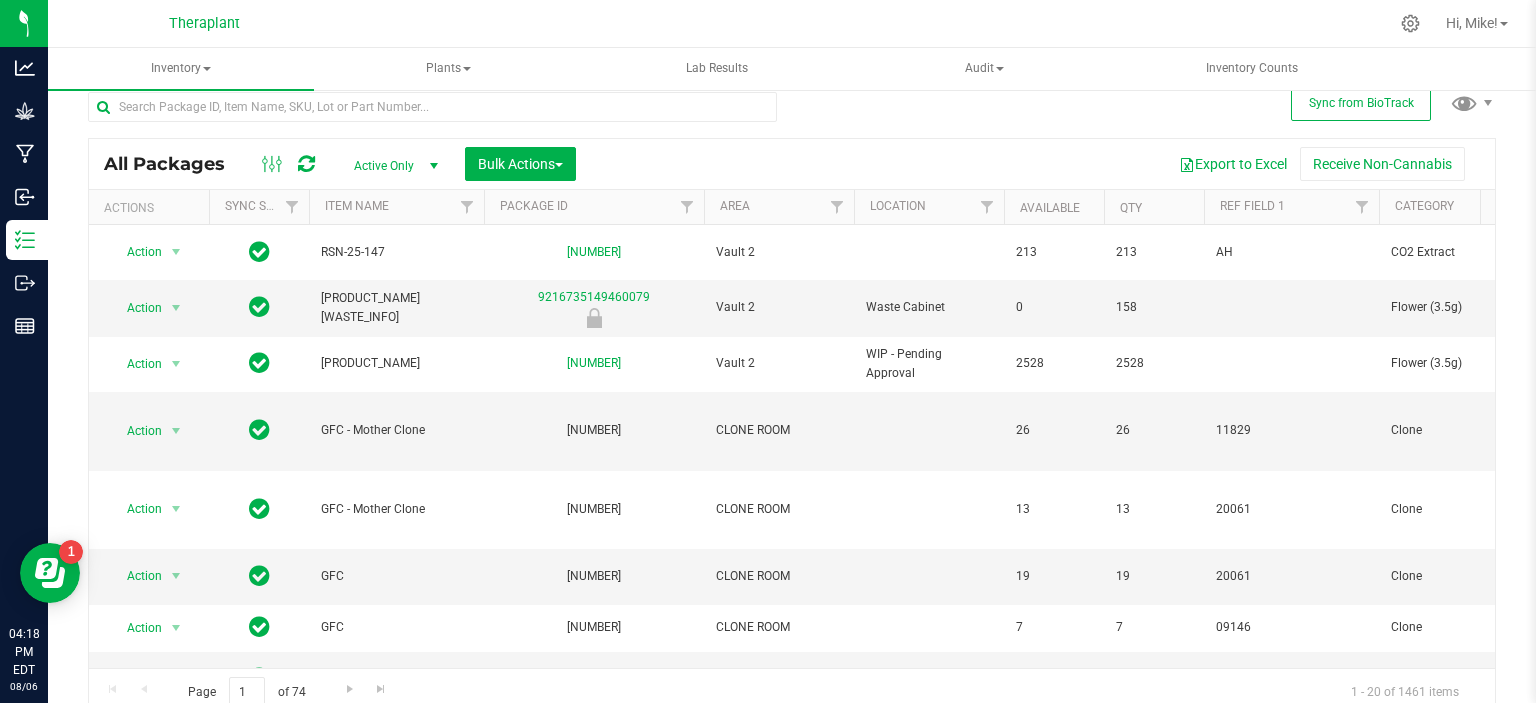 scroll, scrollTop: 0, scrollLeft: 0, axis: both 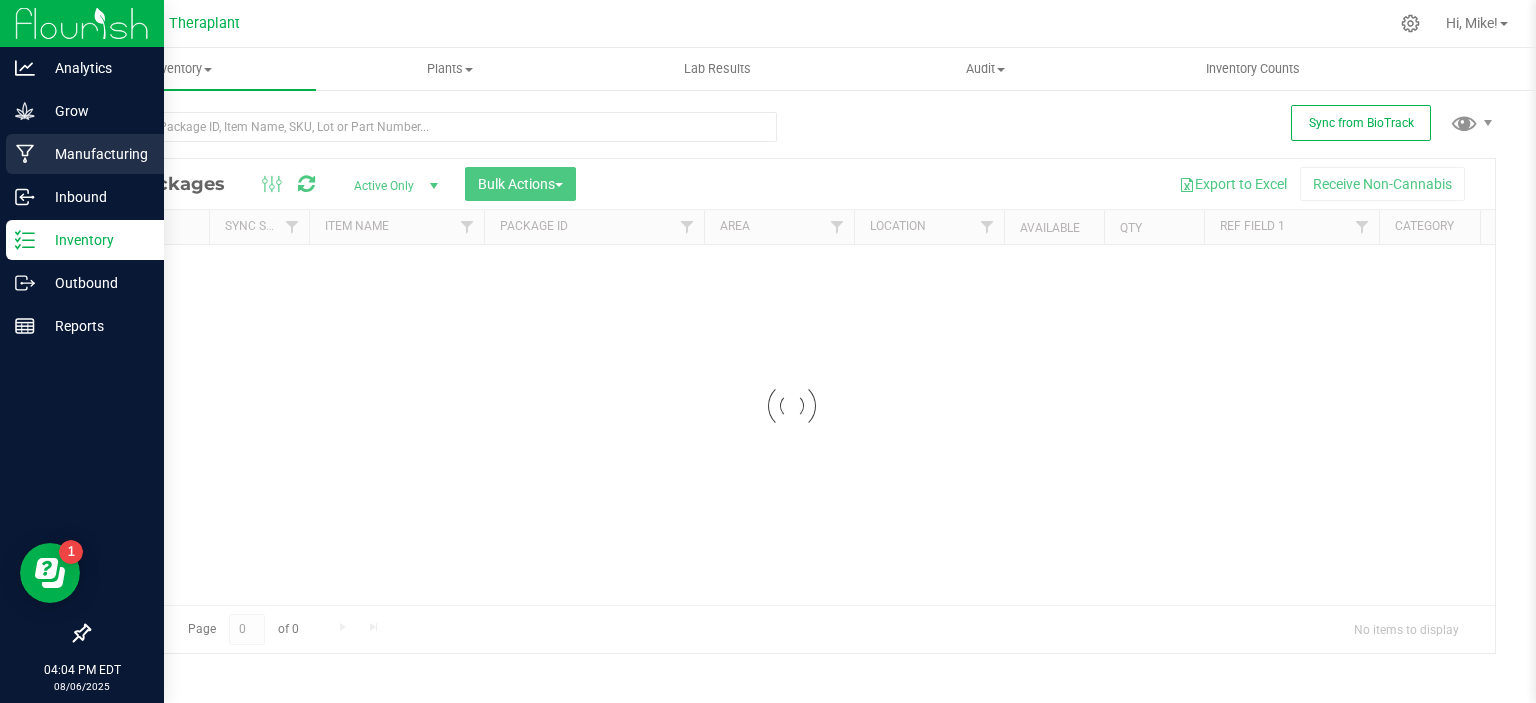 click on "Manufacturing" at bounding box center [95, 154] 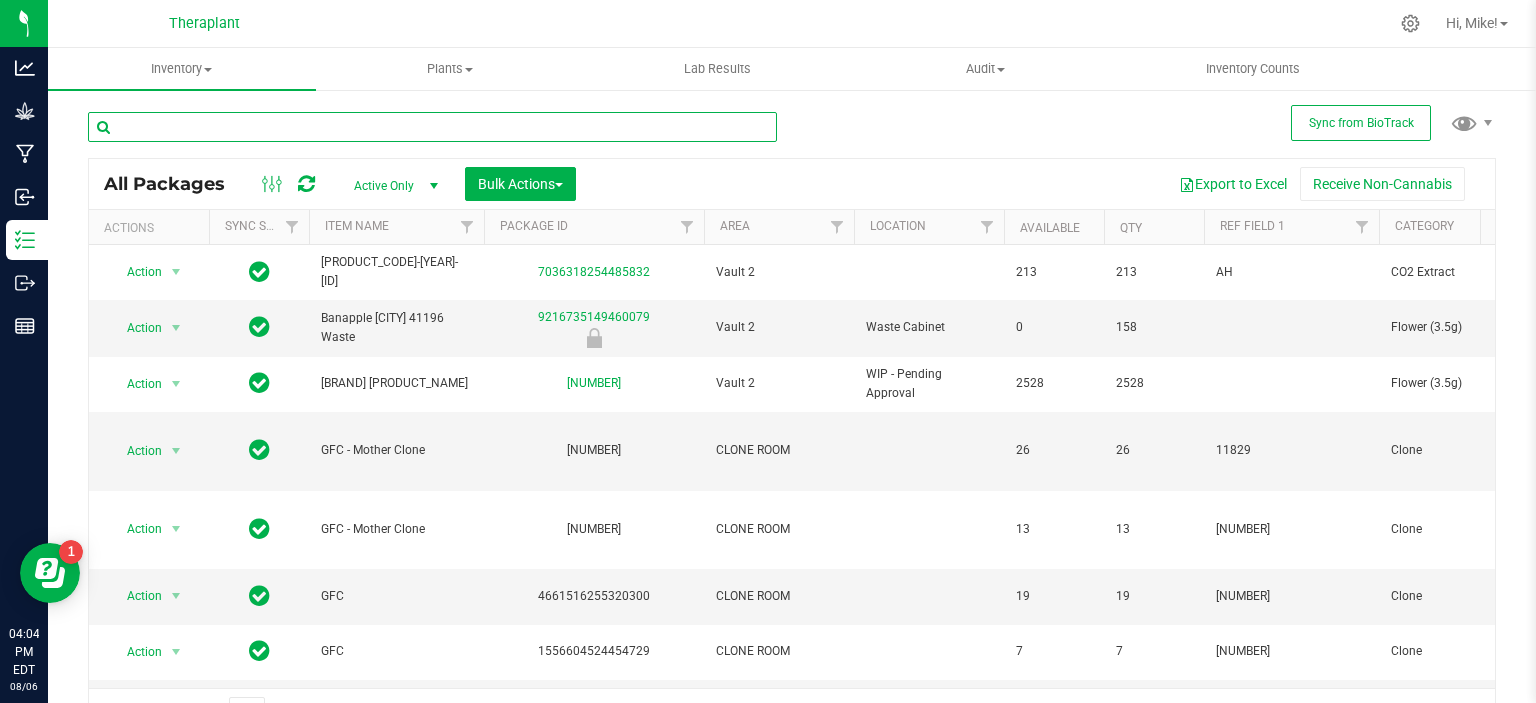 click at bounding box center [432, 127] 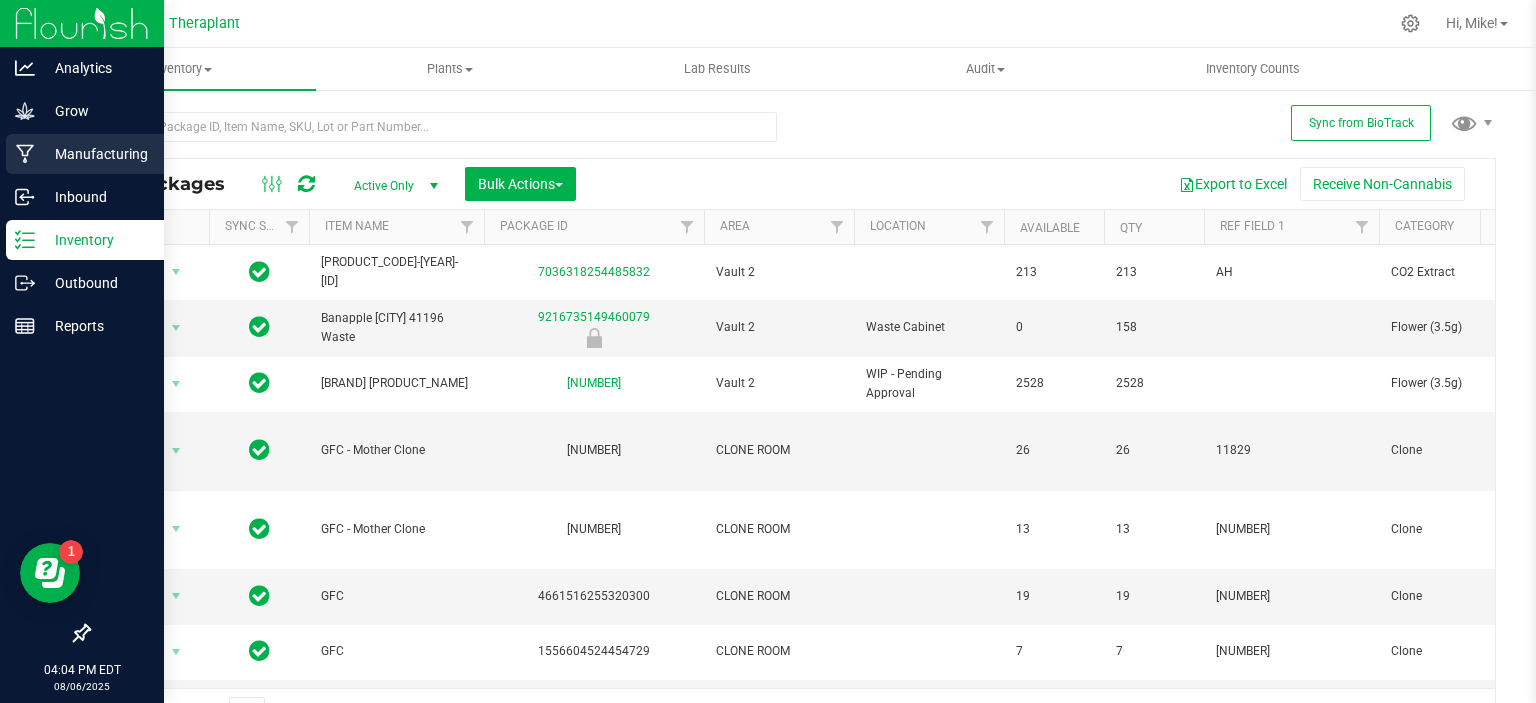 click on "Manufacturing" at bounding box center (95, 154) 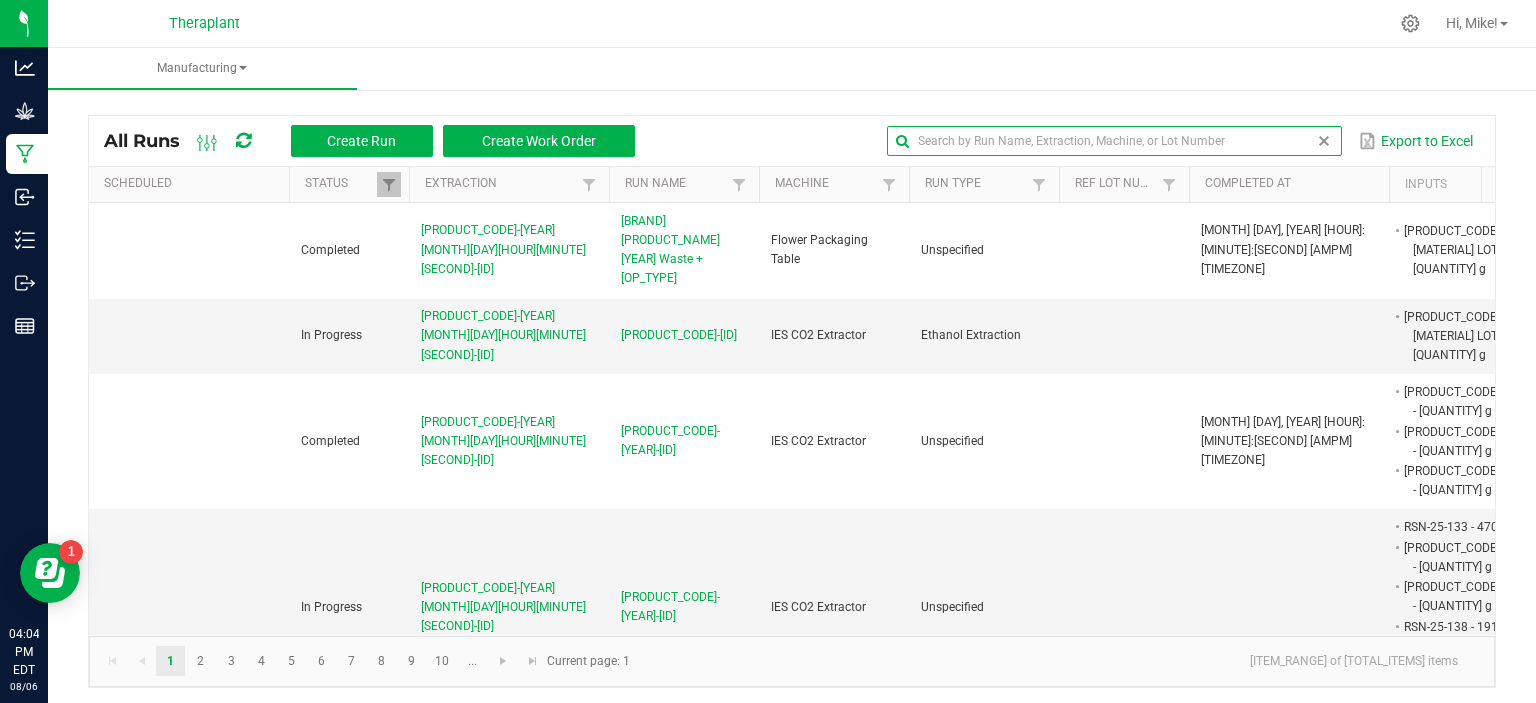click at bounding box center (1114, 141) 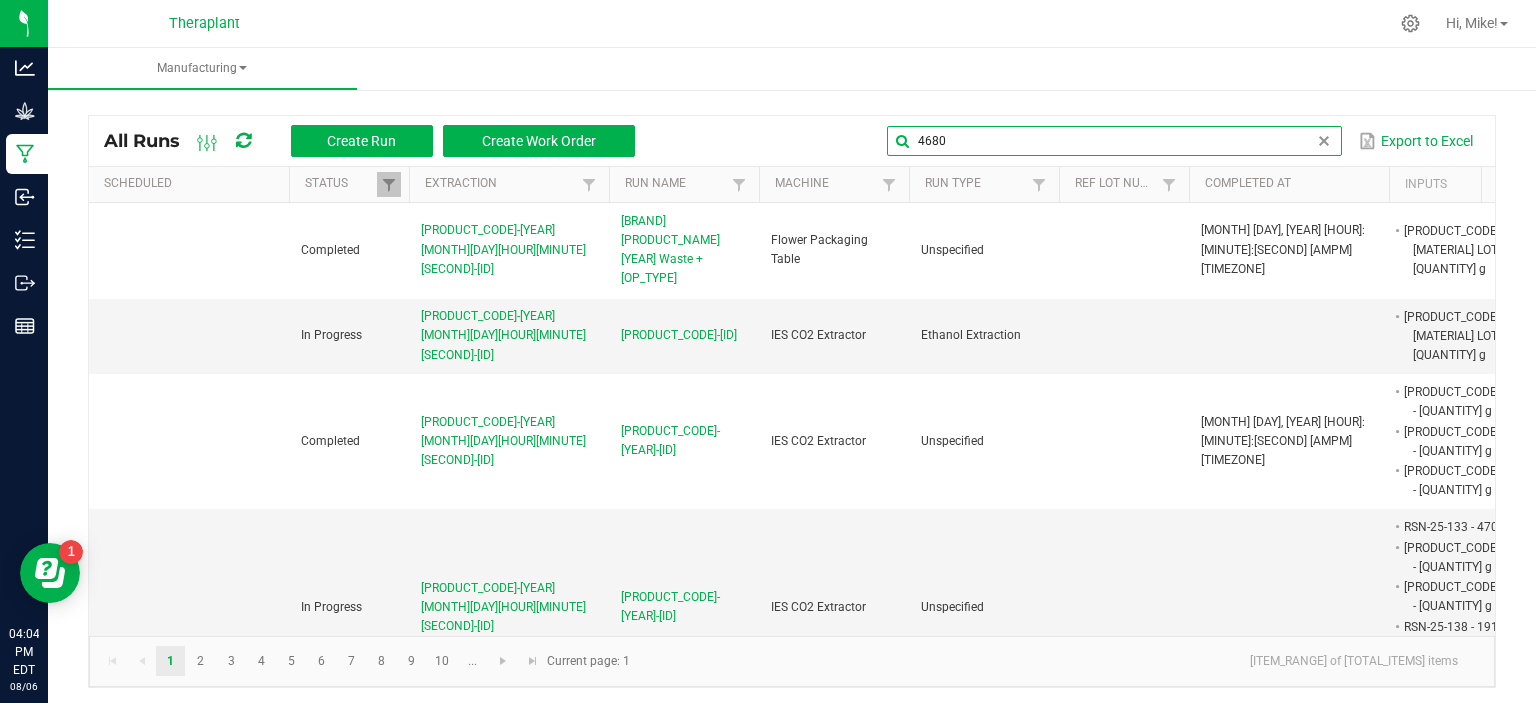 type on "4680" 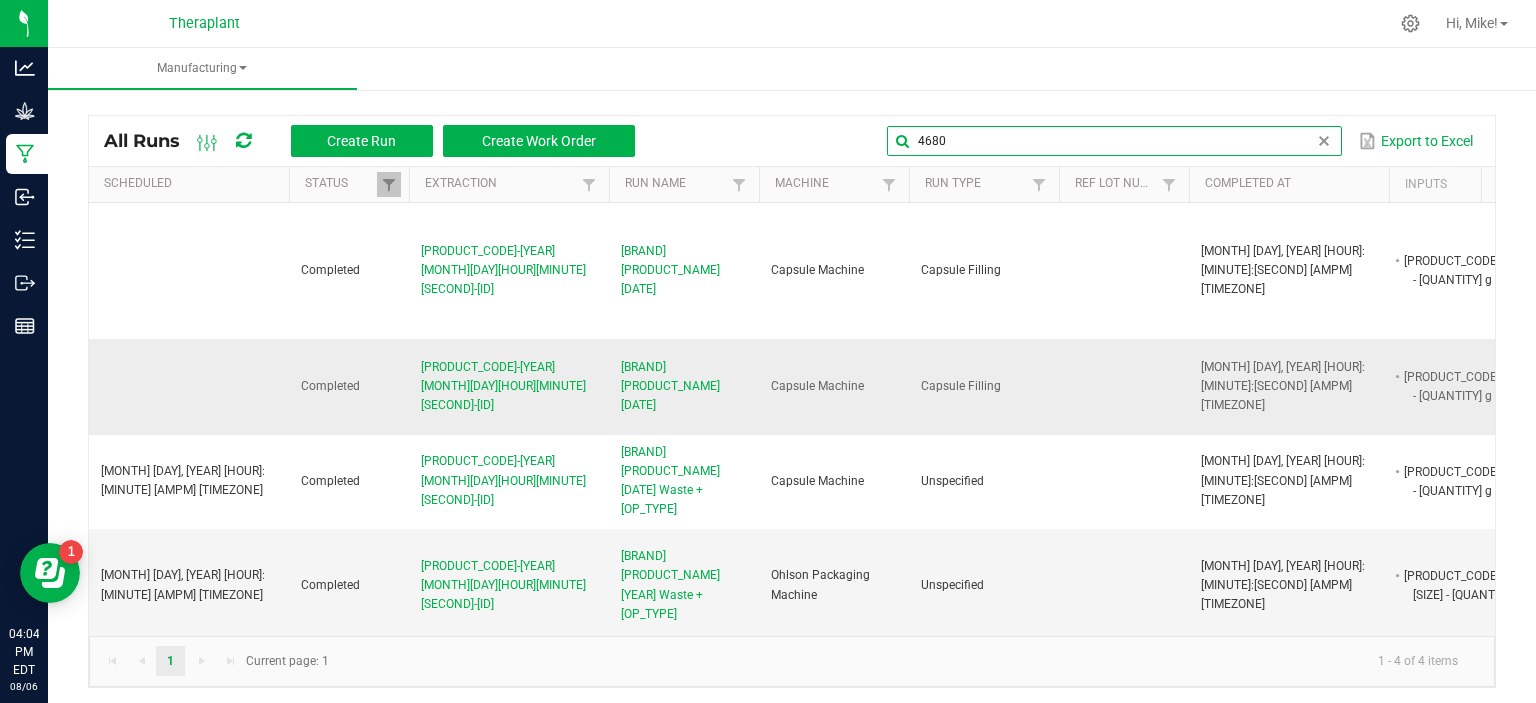 scroll, scrollTop: 0, scrollLeft: 20, axis: horizontal 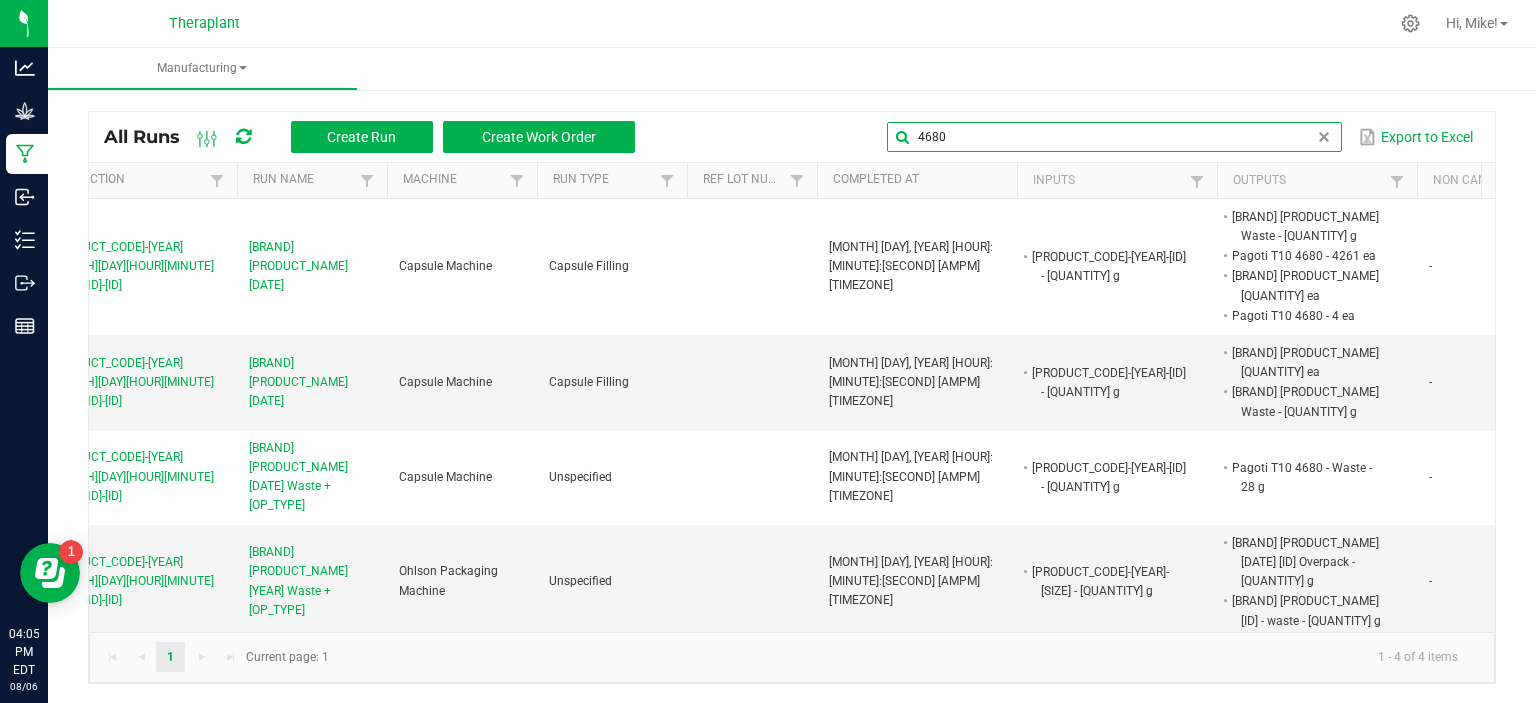 type 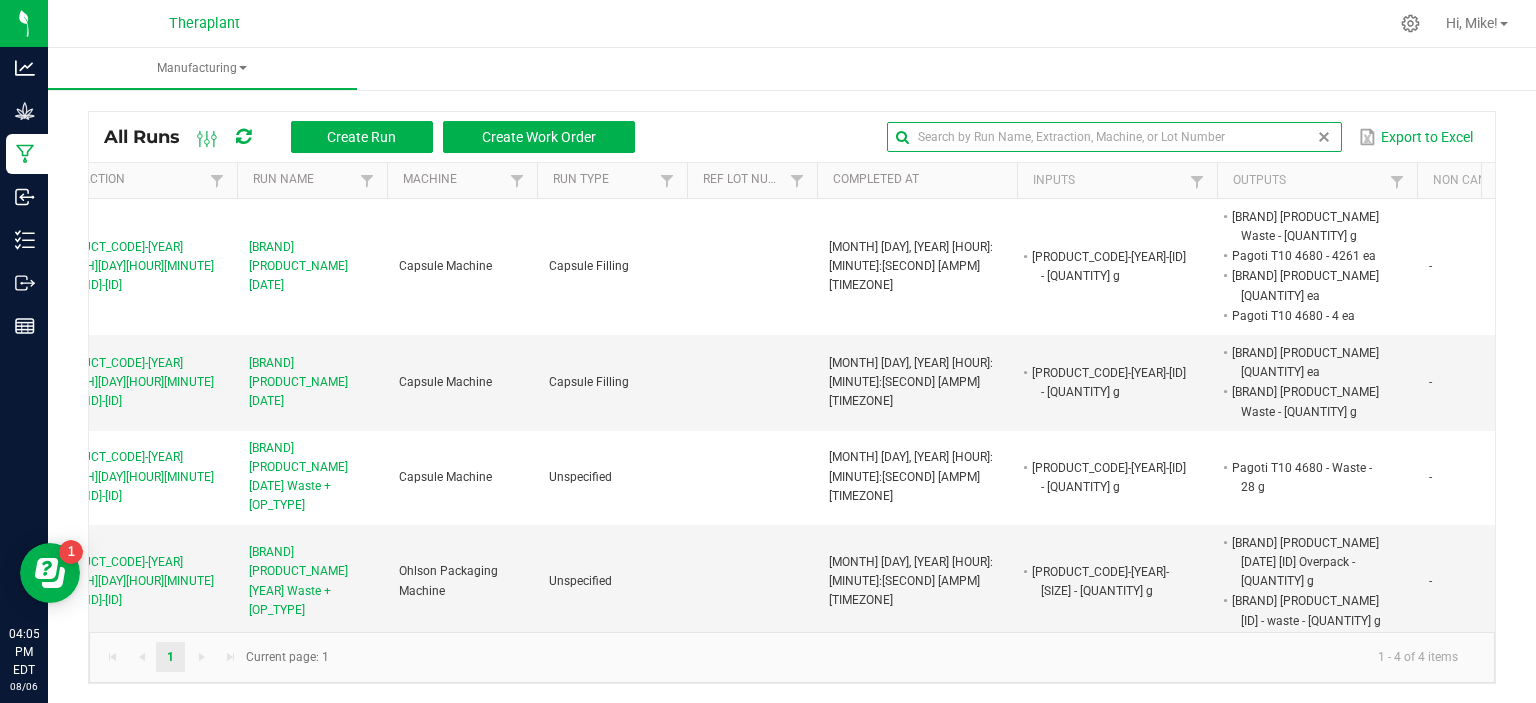 click at bounding box center [1324, 137] 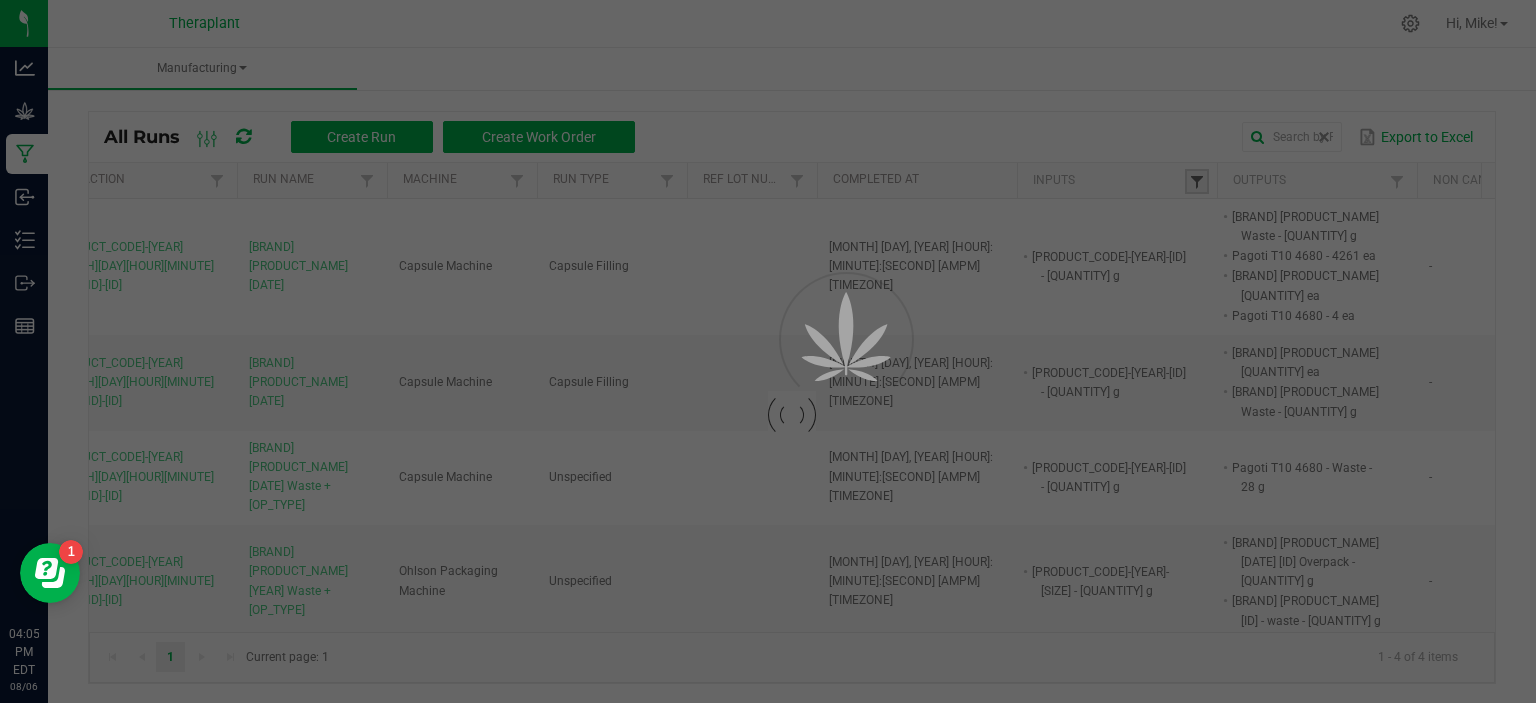 click at bounding box center [1197, 182] 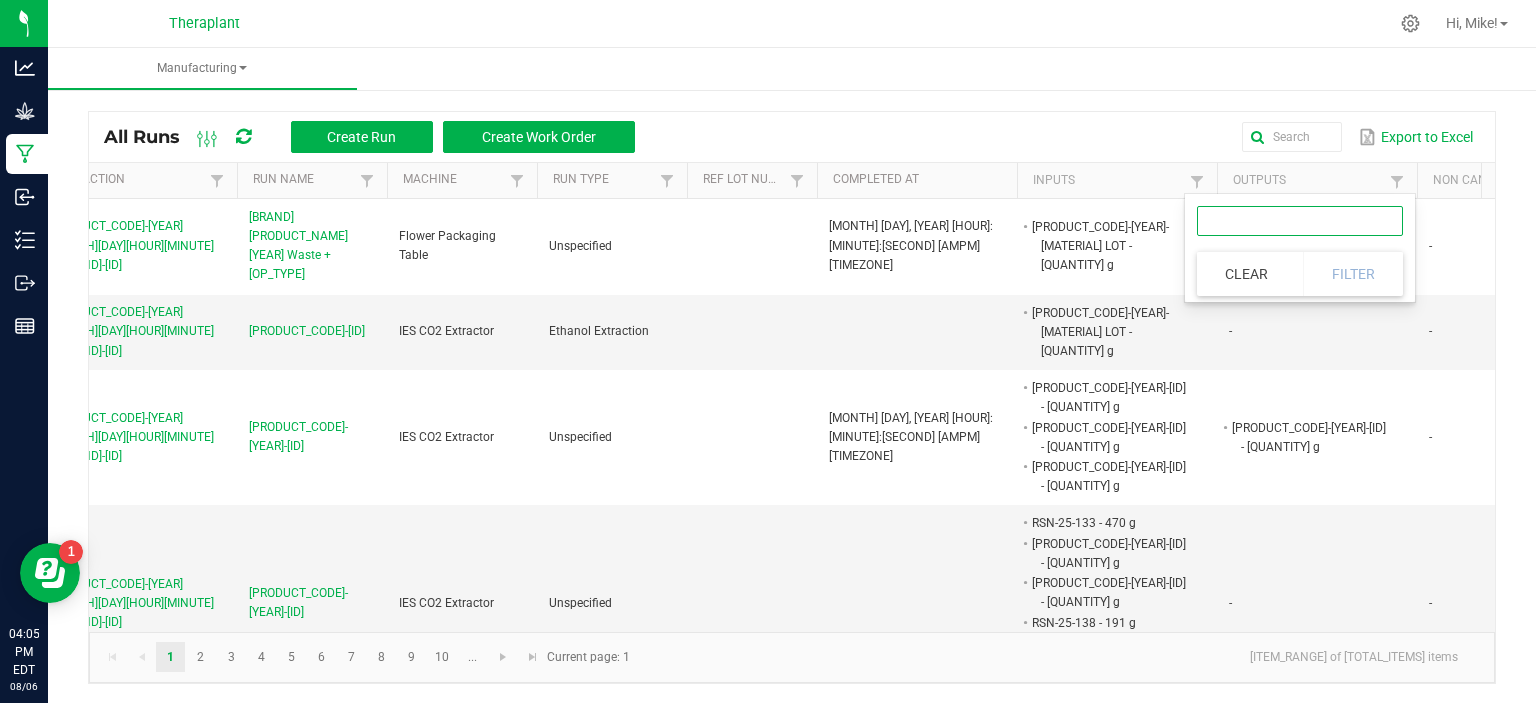 click at bounding box center [1300, 221] 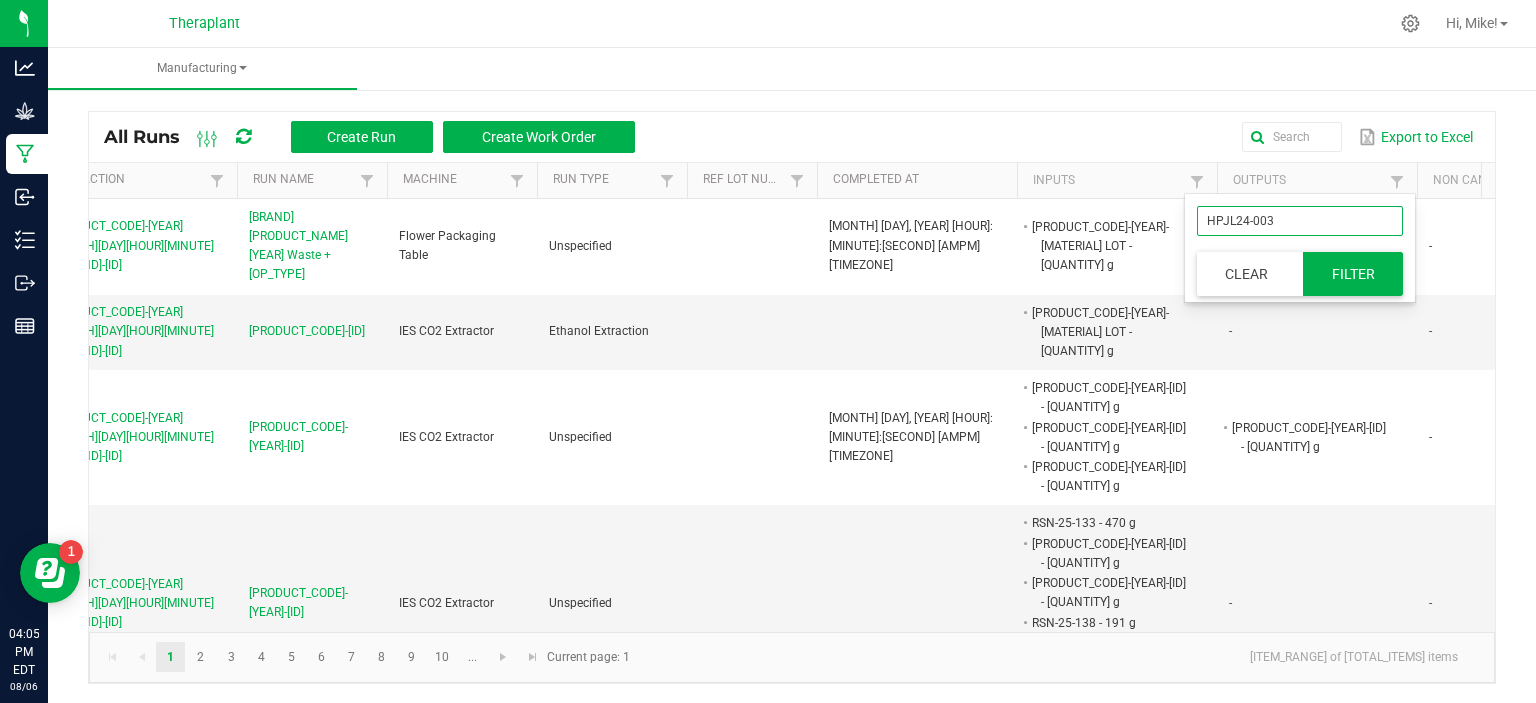 type on "HPJL24-003" 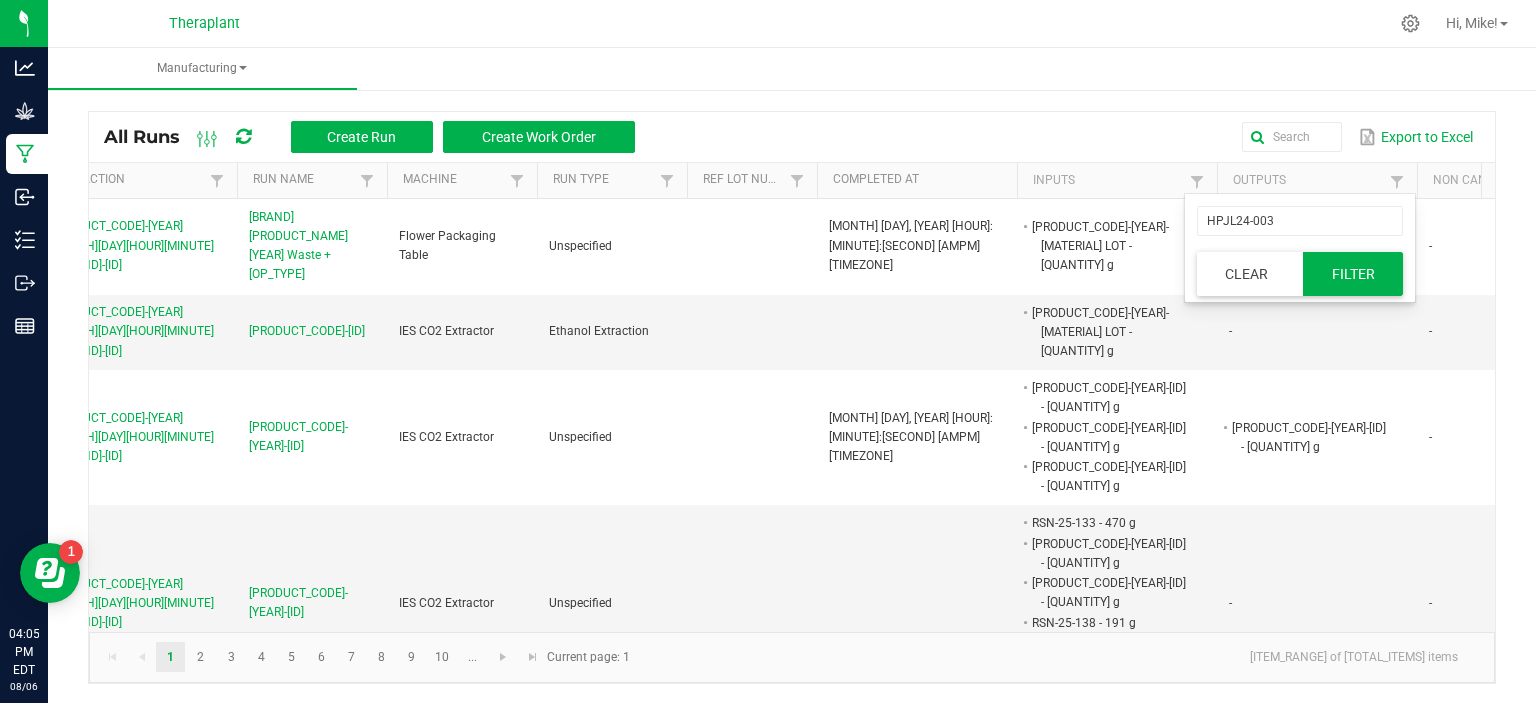 click on "Filter" at bounding box center (1353, 274) 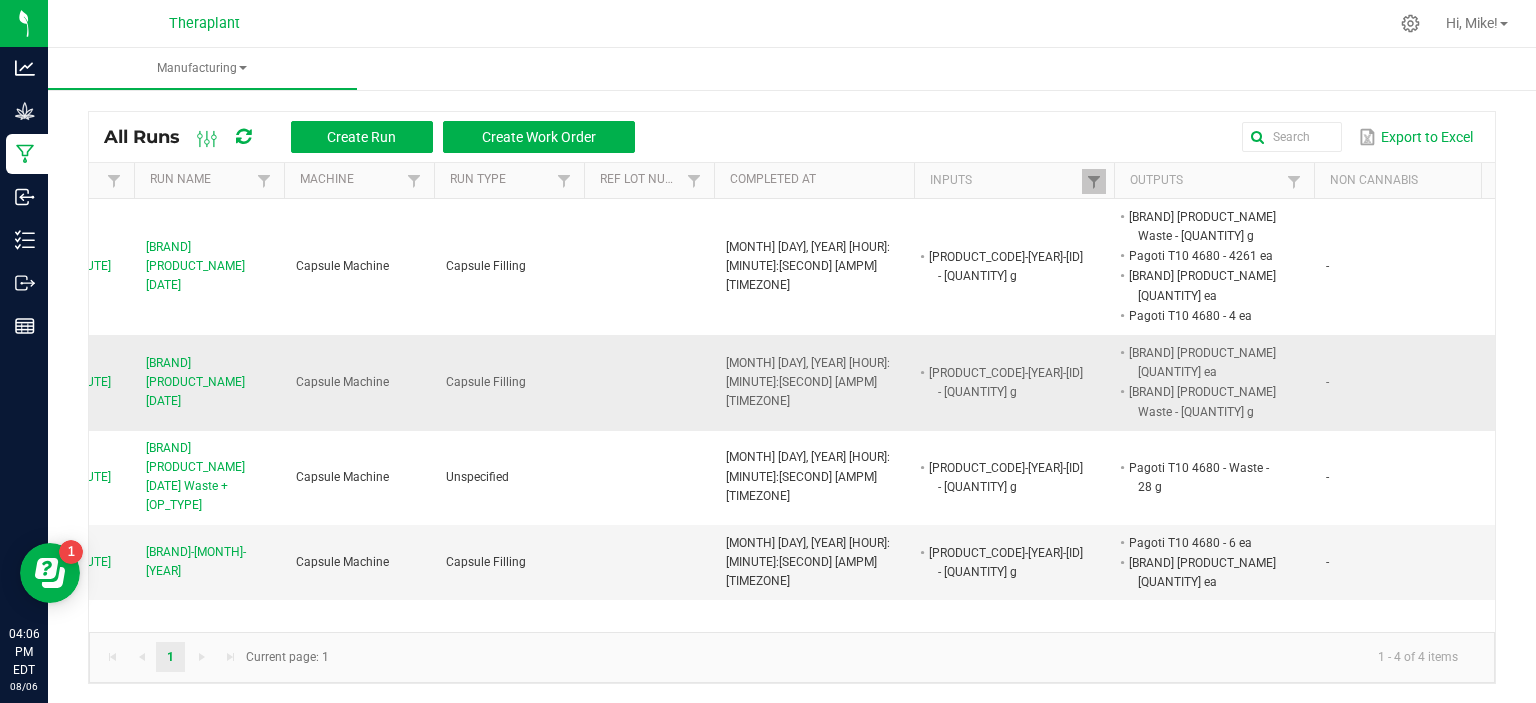 scroll, scrollTop: 0, scrollLeft: 488, axis: horizontal 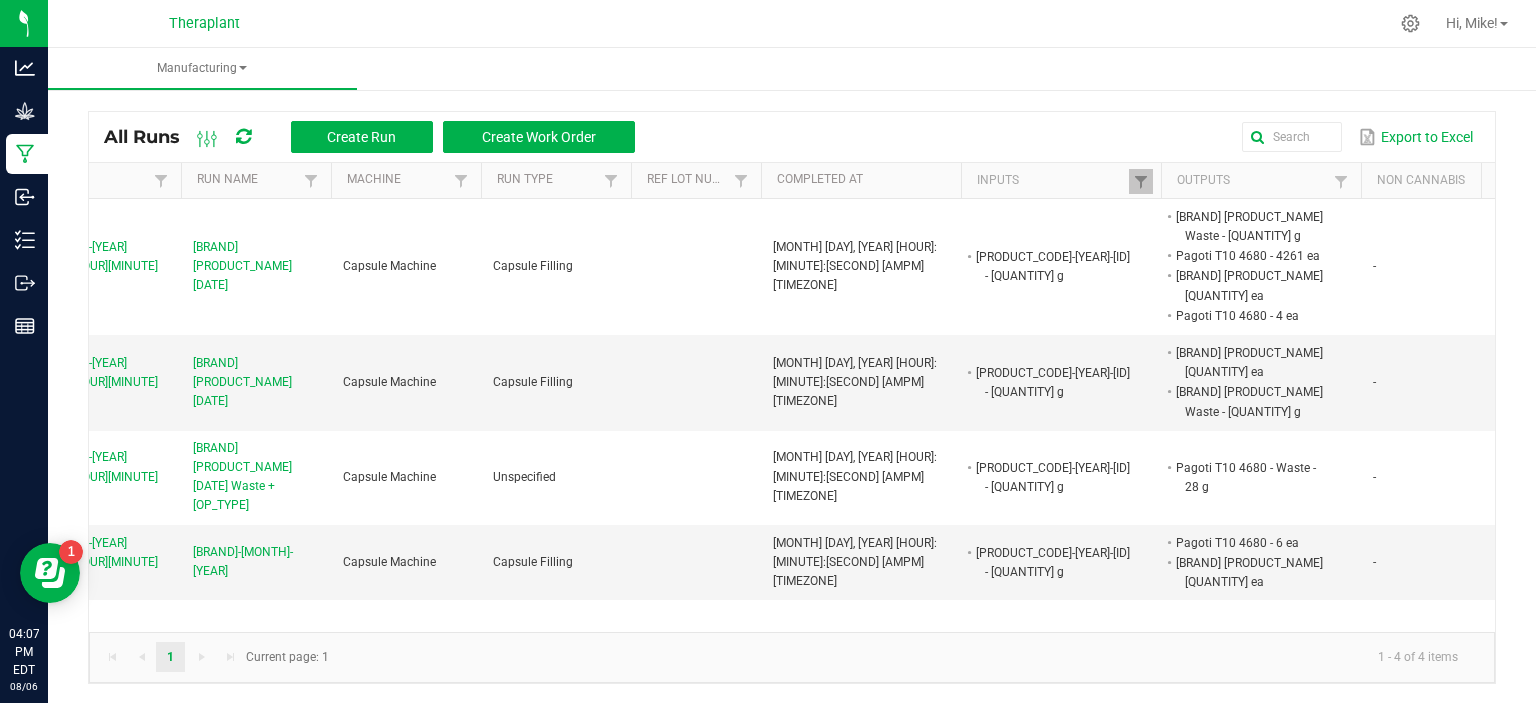 click on "Manufacturing" at bounding box center [816, 69] 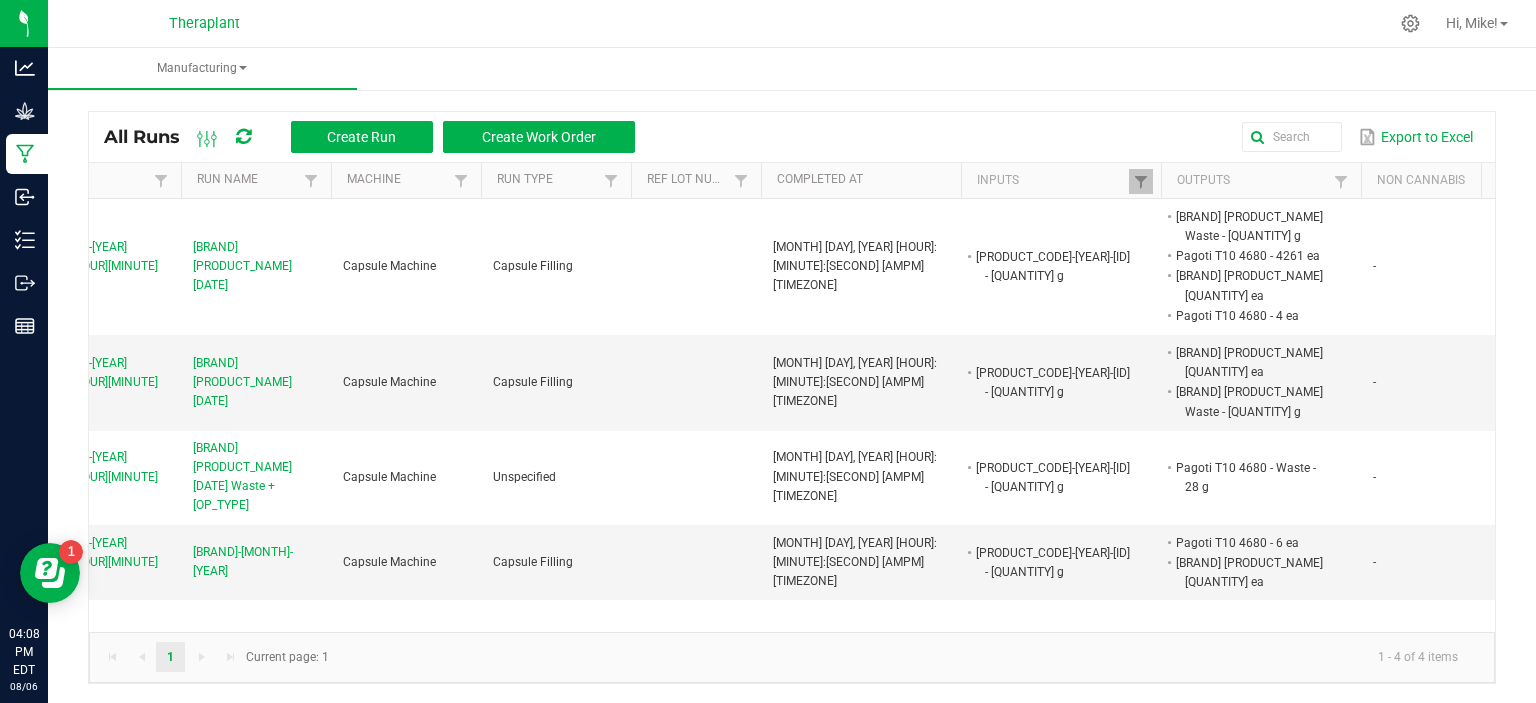 click on "Manufacturing" at bounding box center (816, 69) 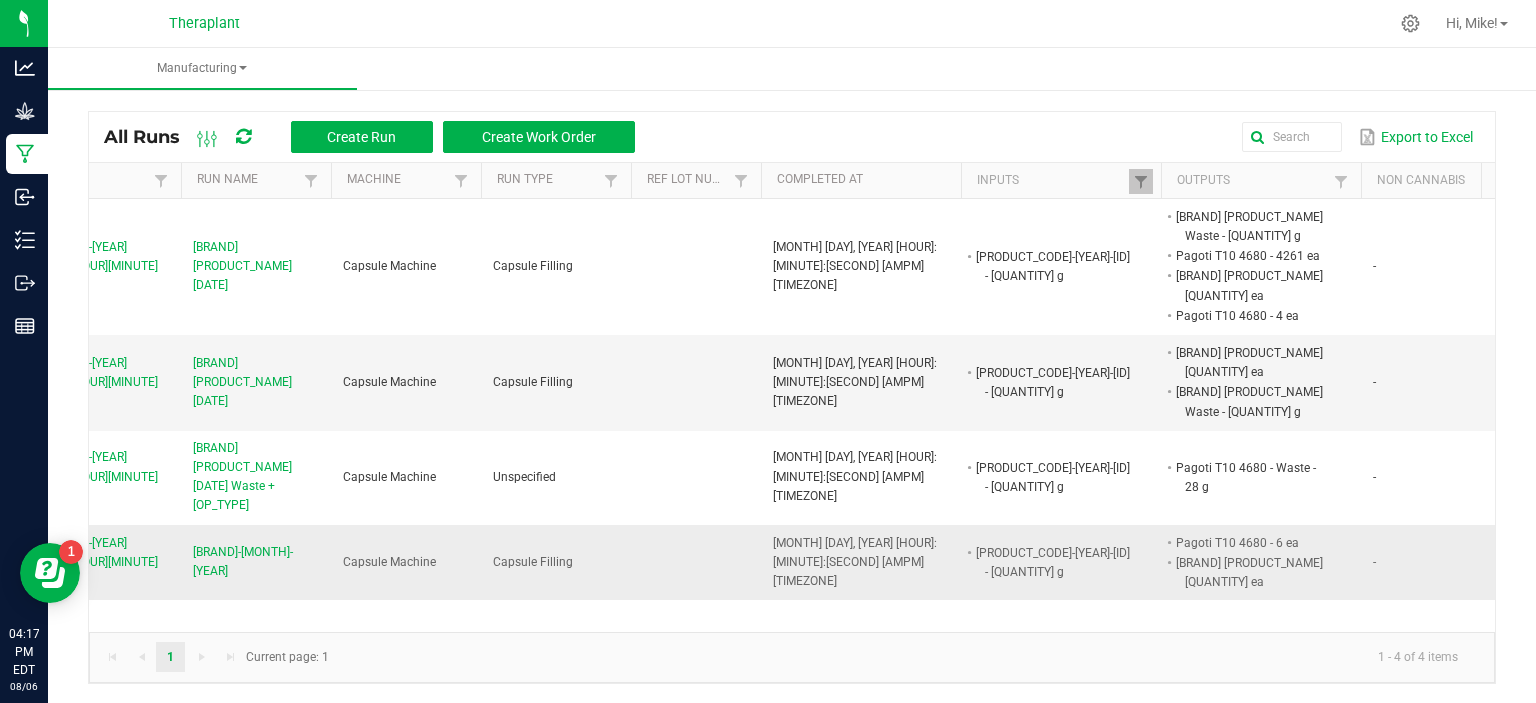 scroll, scrollTop: 0, scrollLeft: 320, axis: horizontal 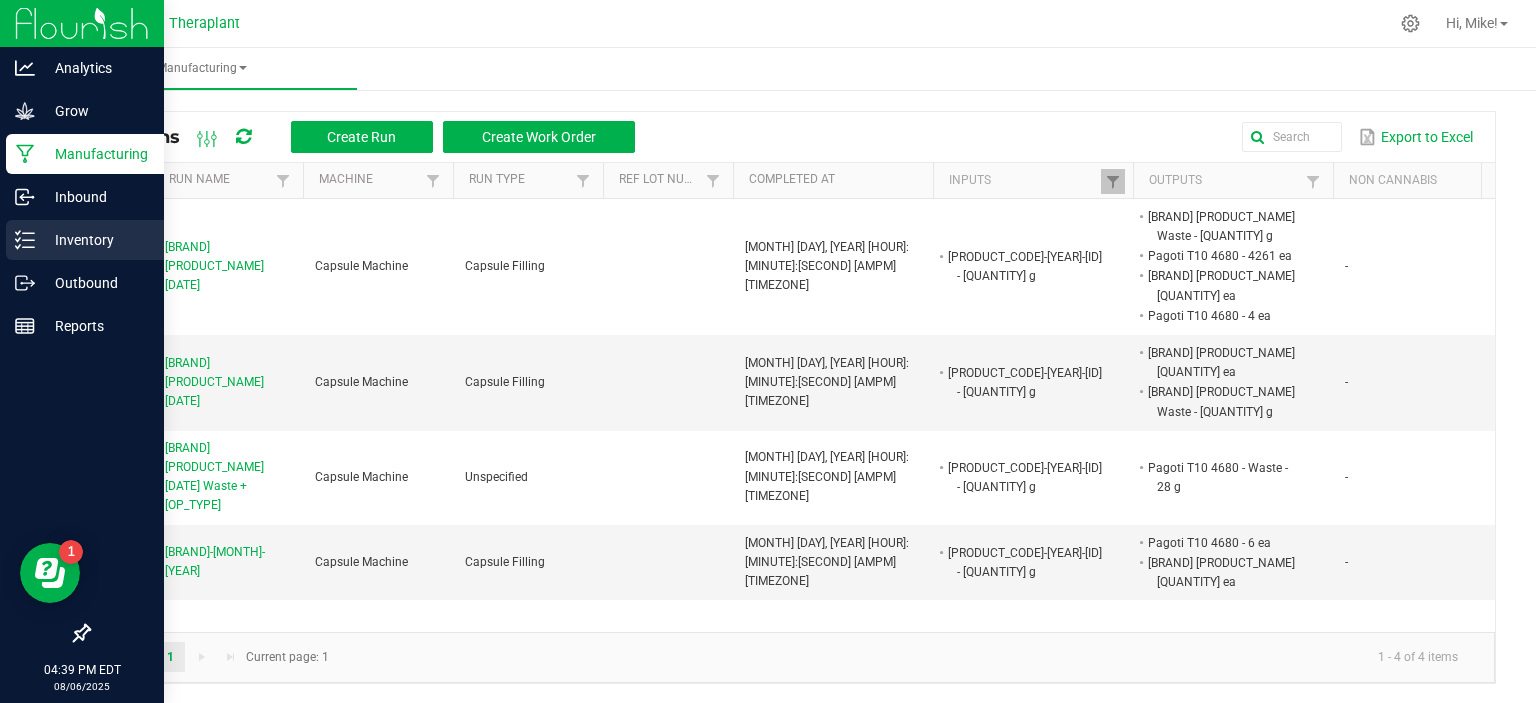 click 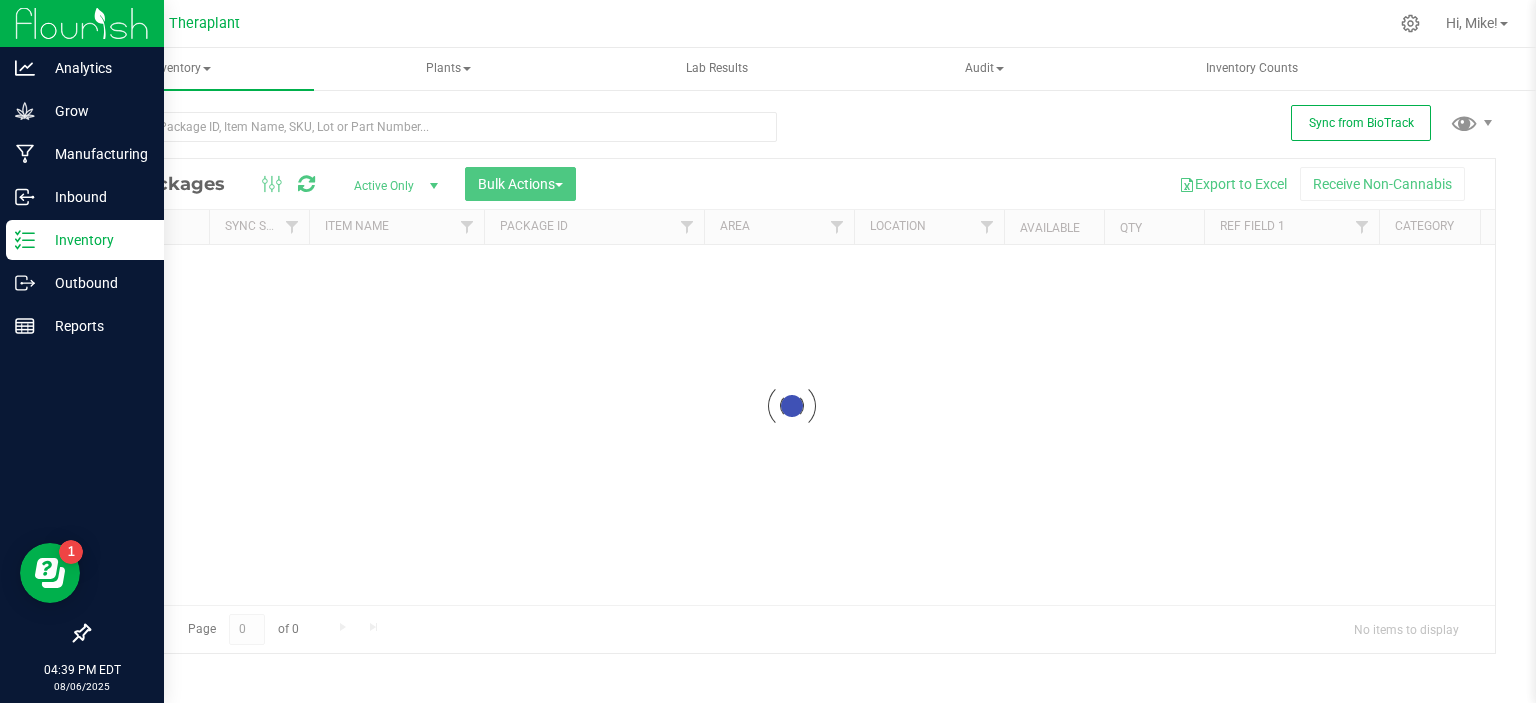 scroll, scrollTop: 0, scrollLeft: 0, axis: both 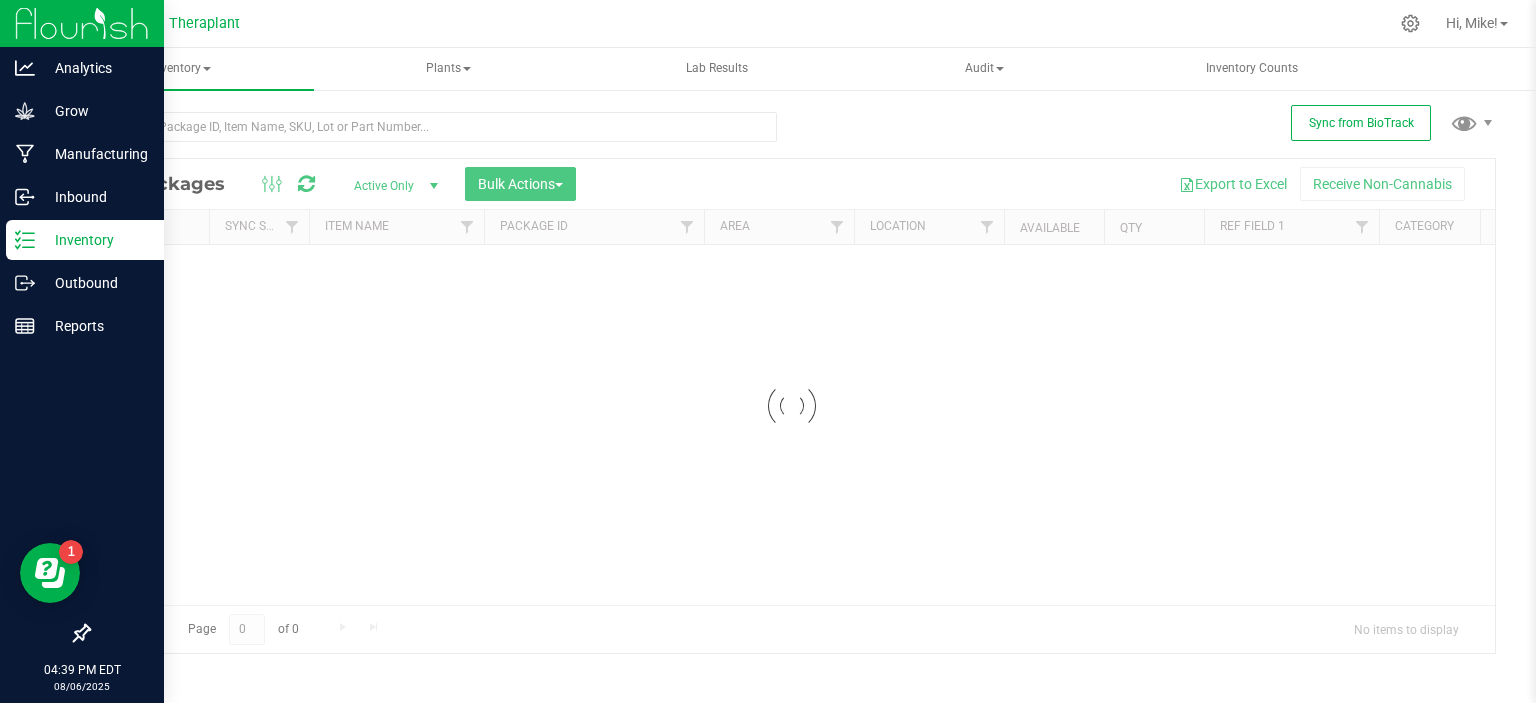 click on "Loading...
All Packages
Active Only Active Only Lab Samples Locked All External Internal
Bulk Actions
Add to manufacturing run
Add to outbound order" at bounding box center [792, 373] 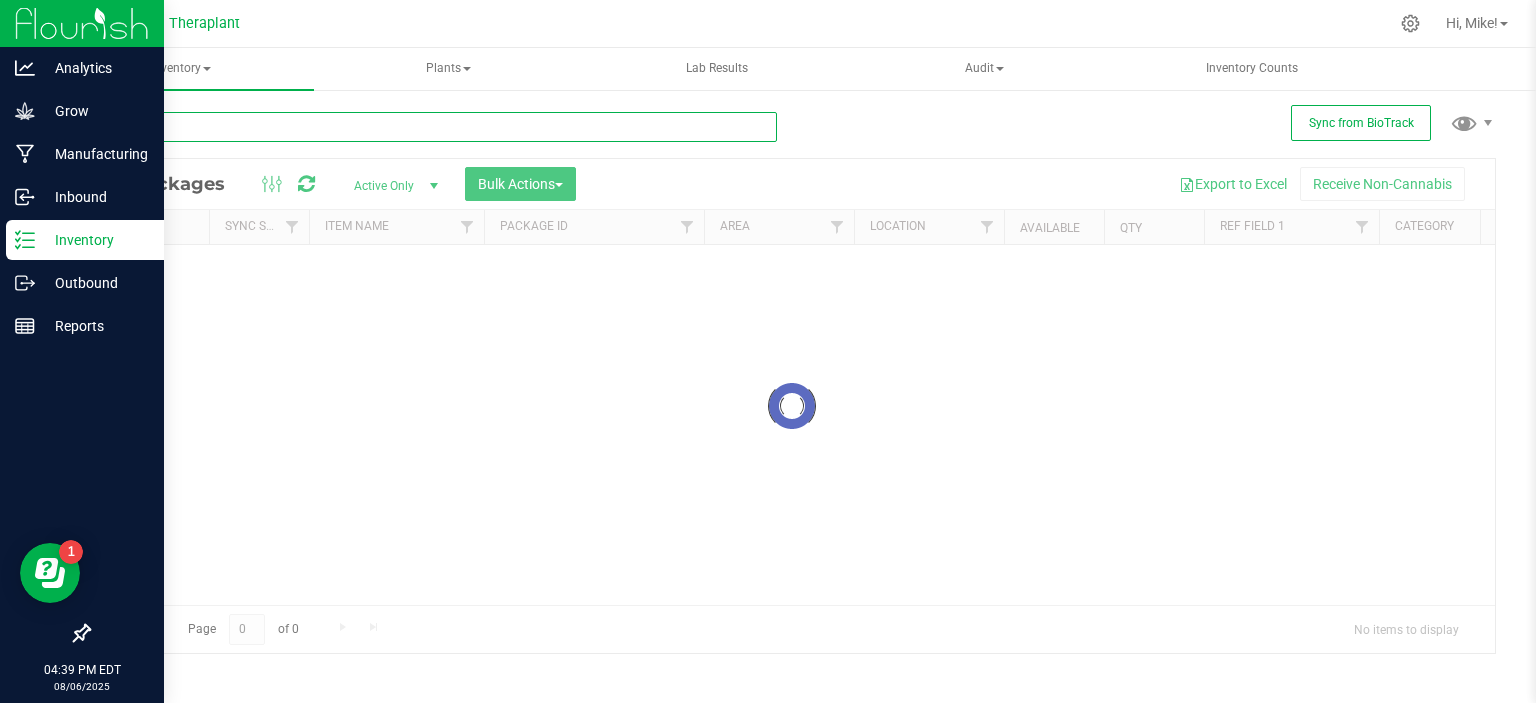 click at bounding box center (432, 127) 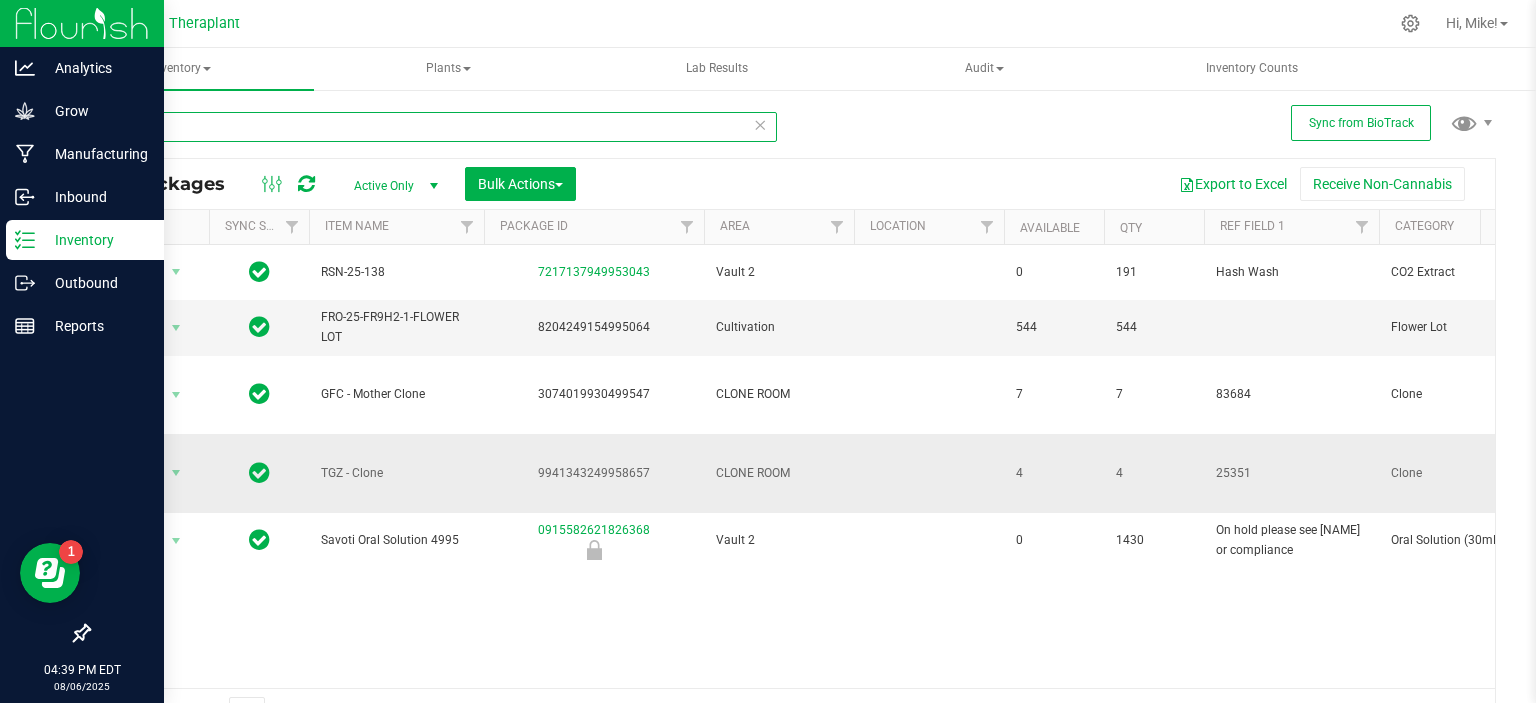 scroll, scrollTop: 0, scrollLeft: 72, axis: horizontal 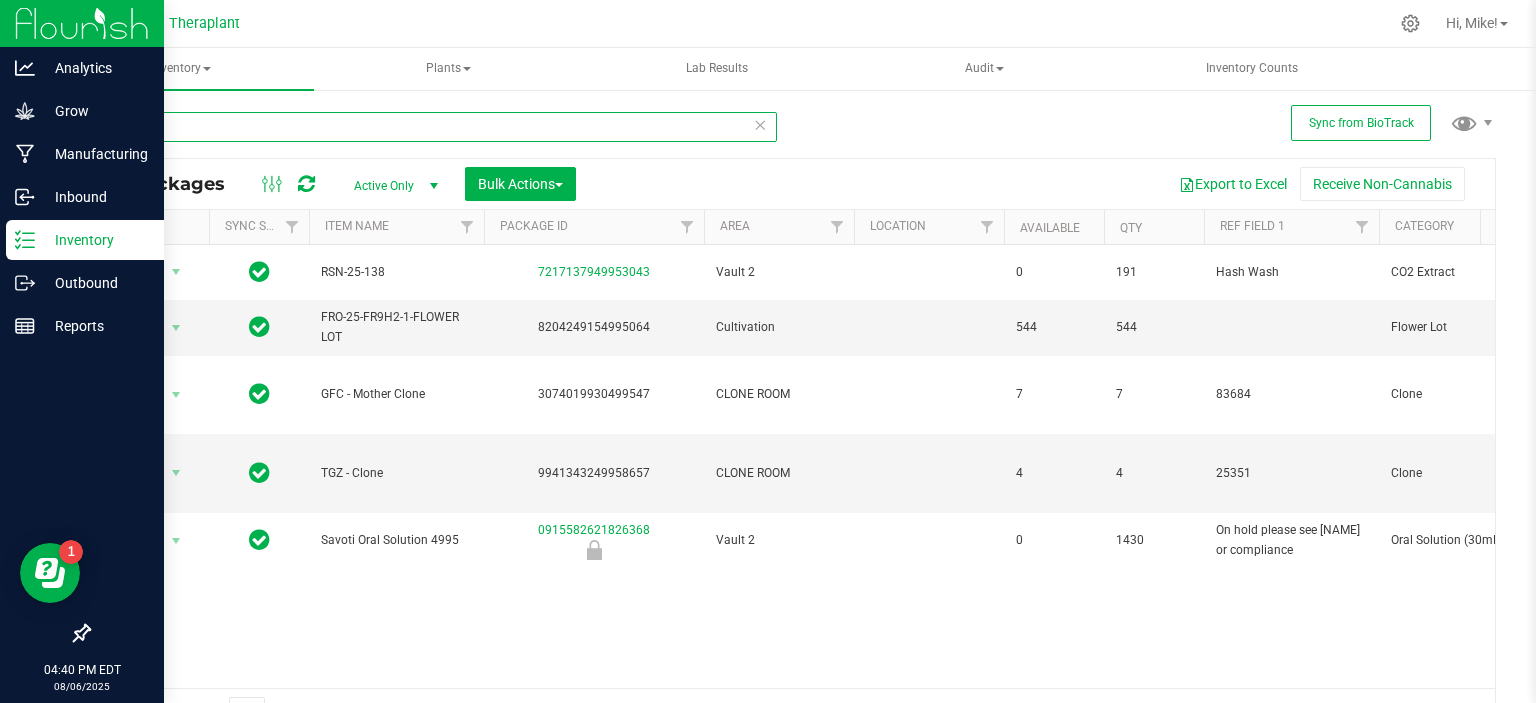 type on "4995" 